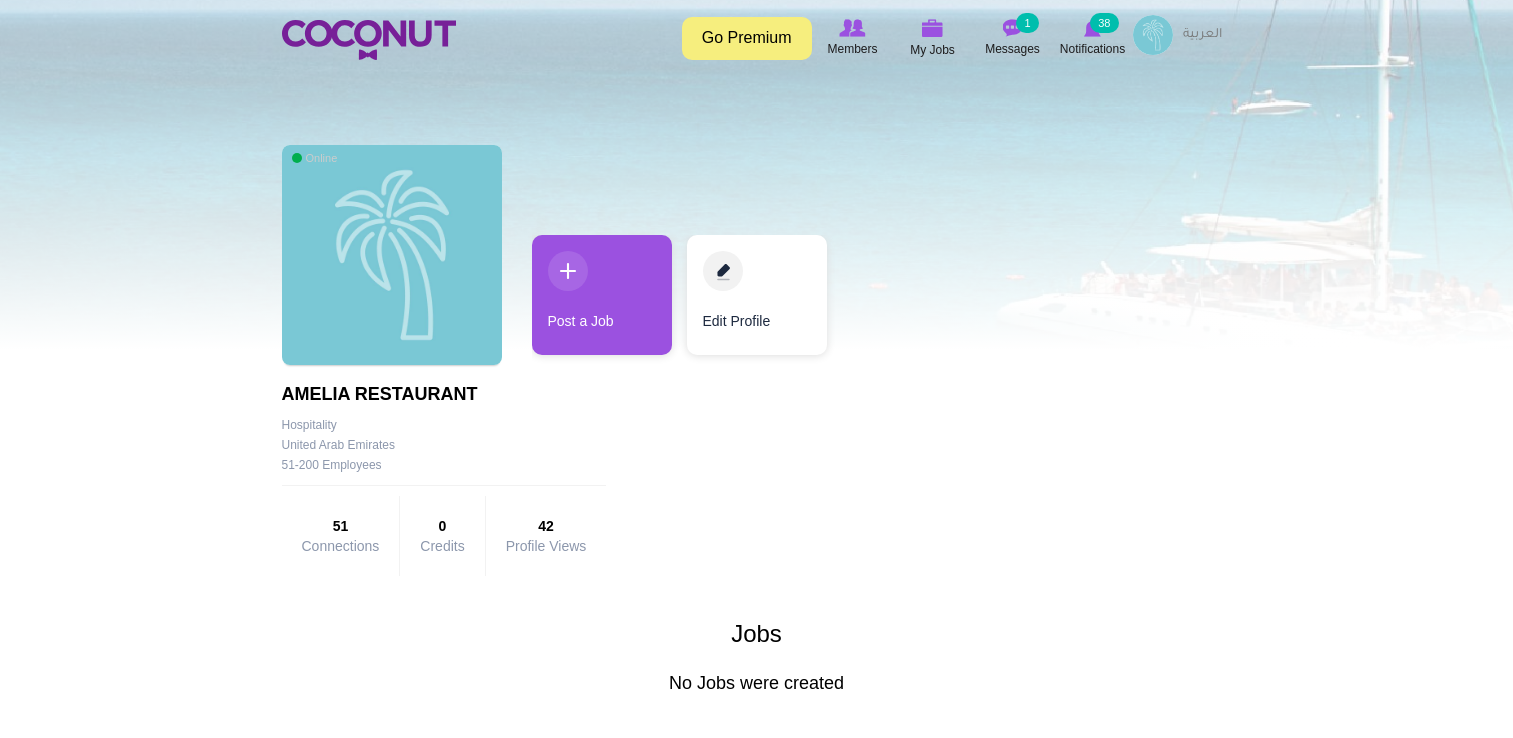 scroll, scrollTop: 0, scrollLeft: 0, axis: both 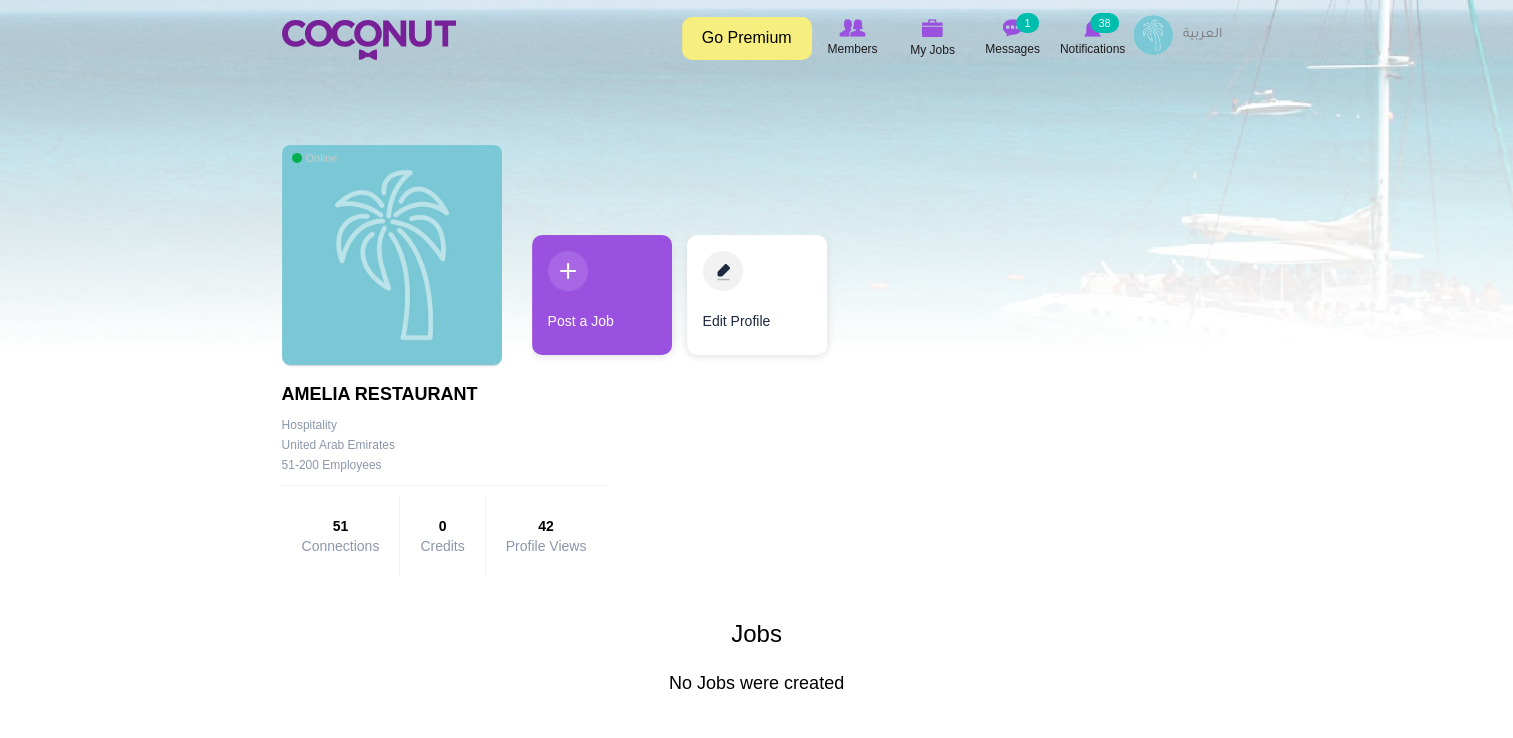 click on "Go Premium" at bounding box center [747, 38] 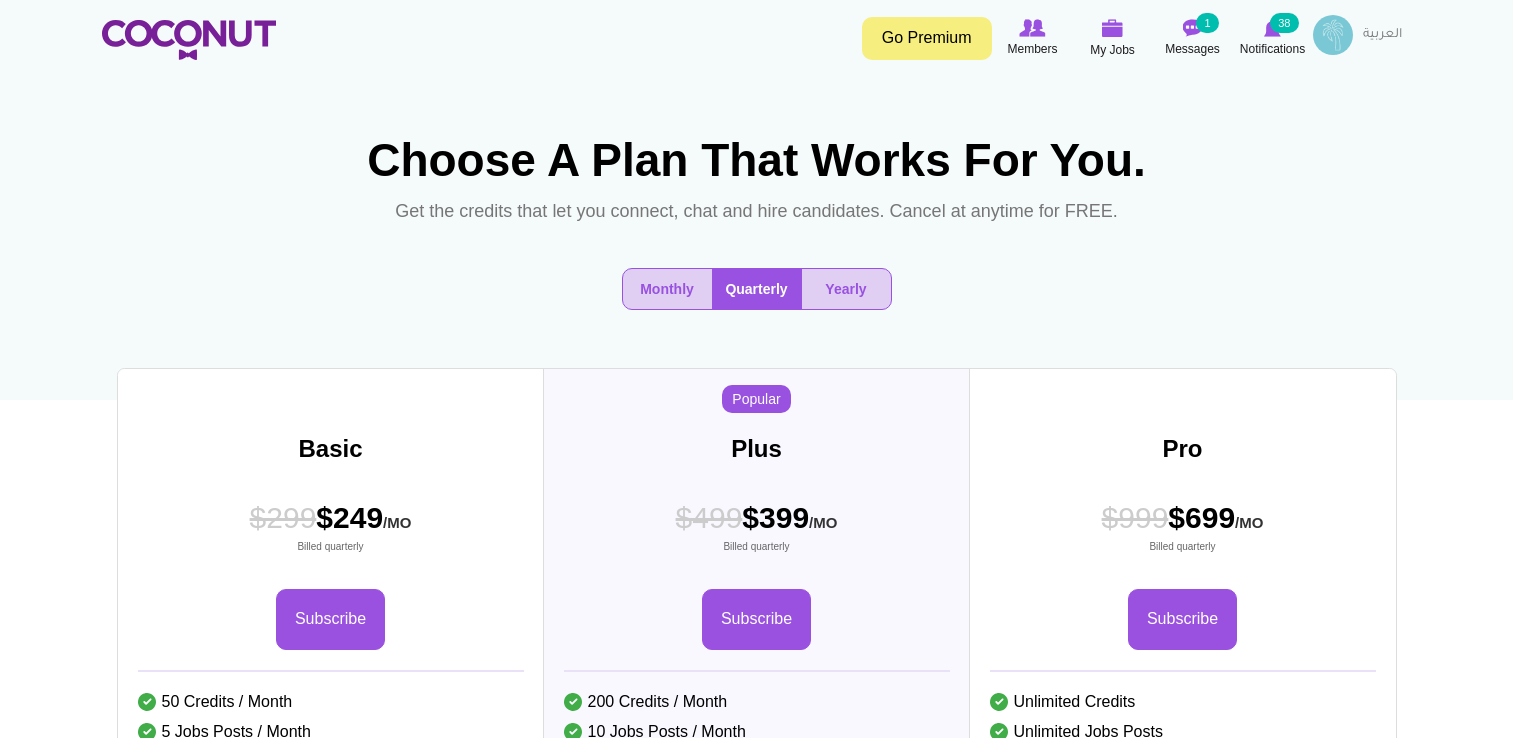 scroll, scrollTop: 0, scrollLeft: 0, axis: both 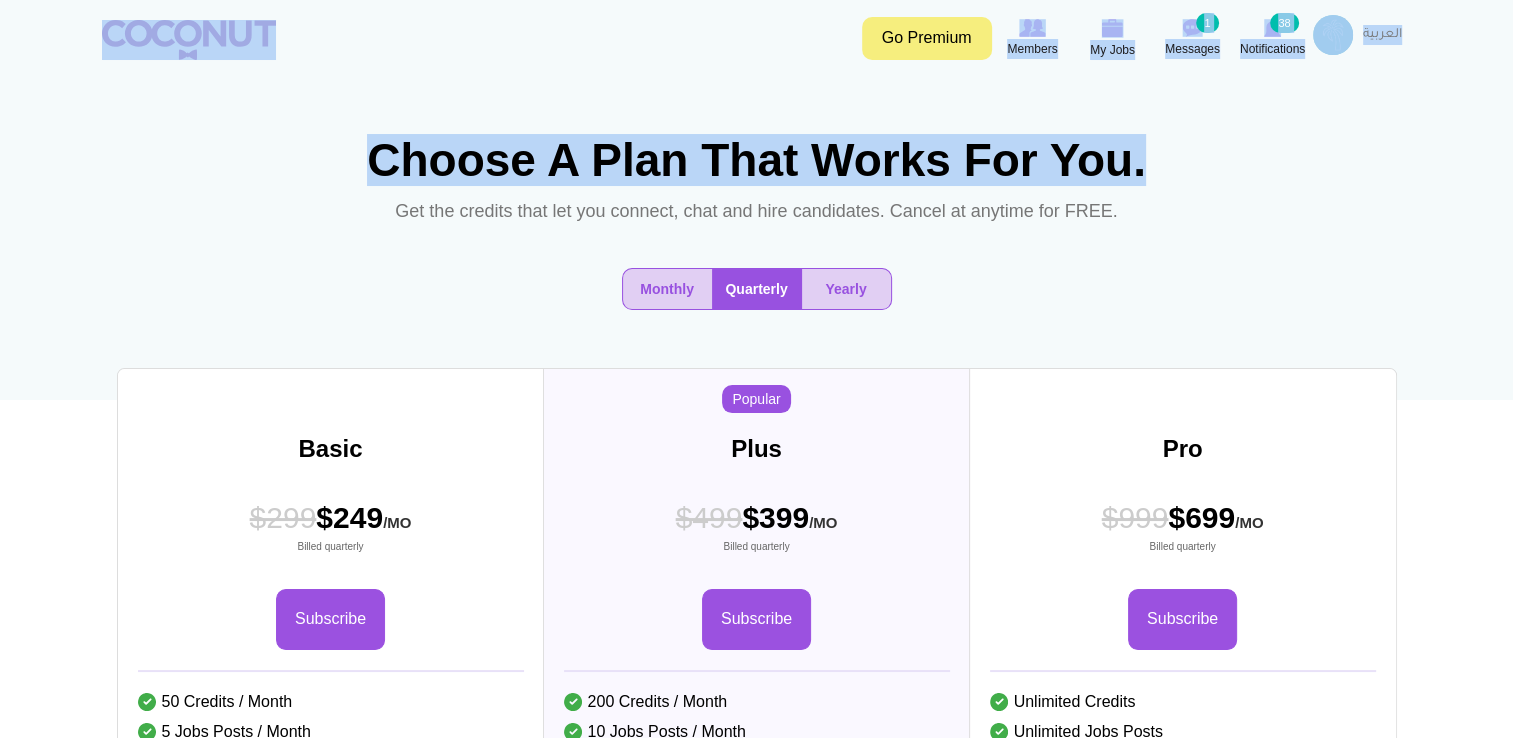 drag, startPoint x: 1512, startPoint y: 138, endPoint x: 1524, endPoint y: 194, distance: 57.271286 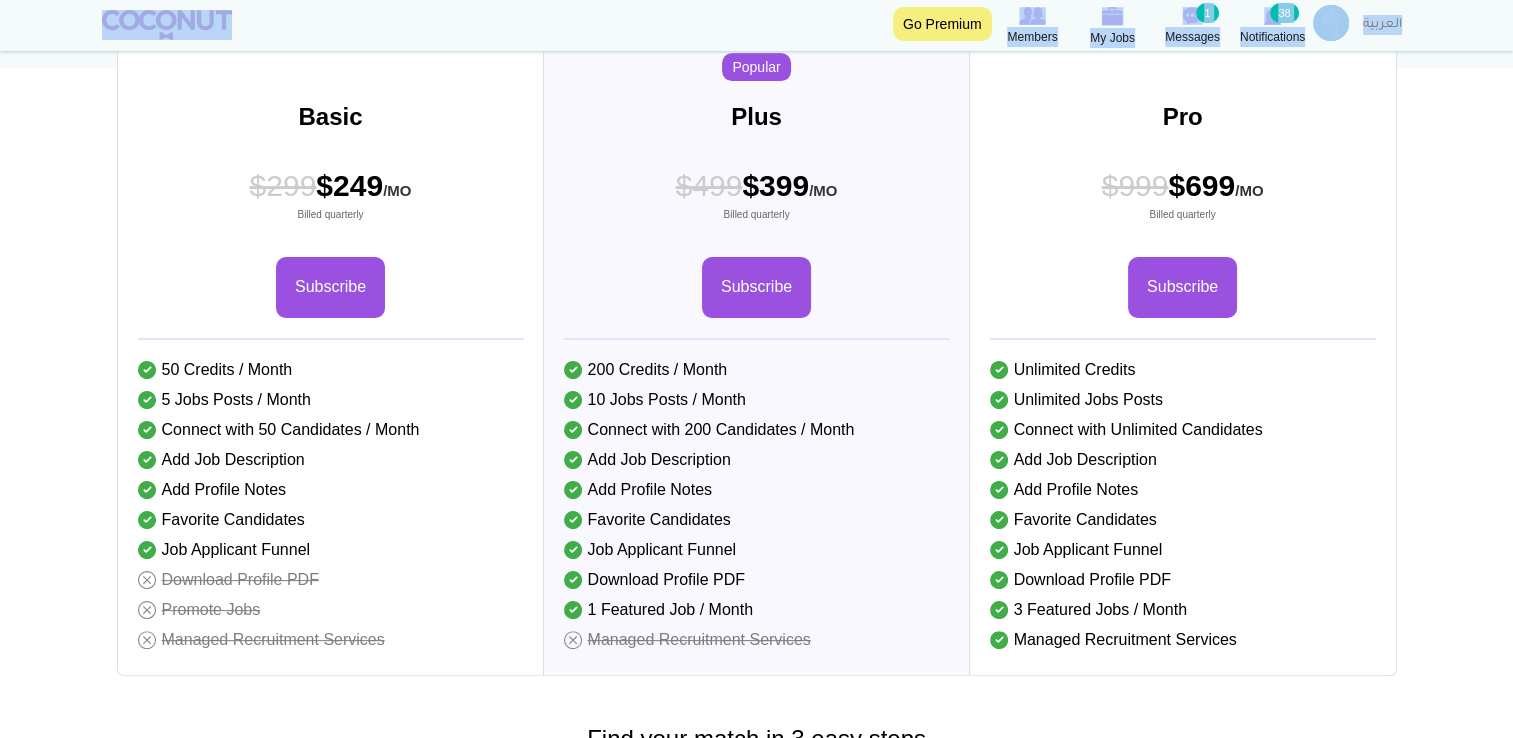 scroll, scrollTop: 341, scrollLeft: 0, axis: vertical 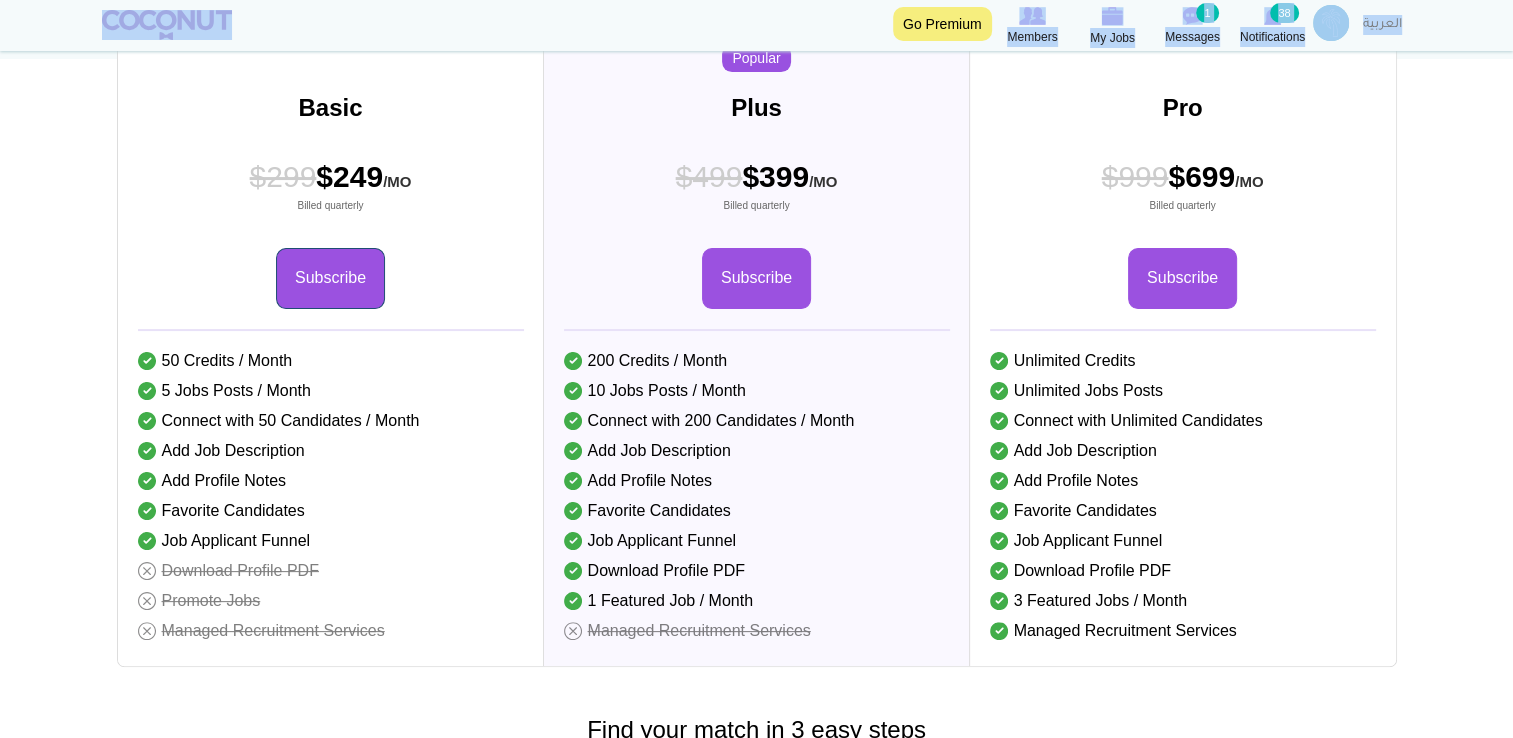 click on "Subscribe" at bounding box center (330, 278) 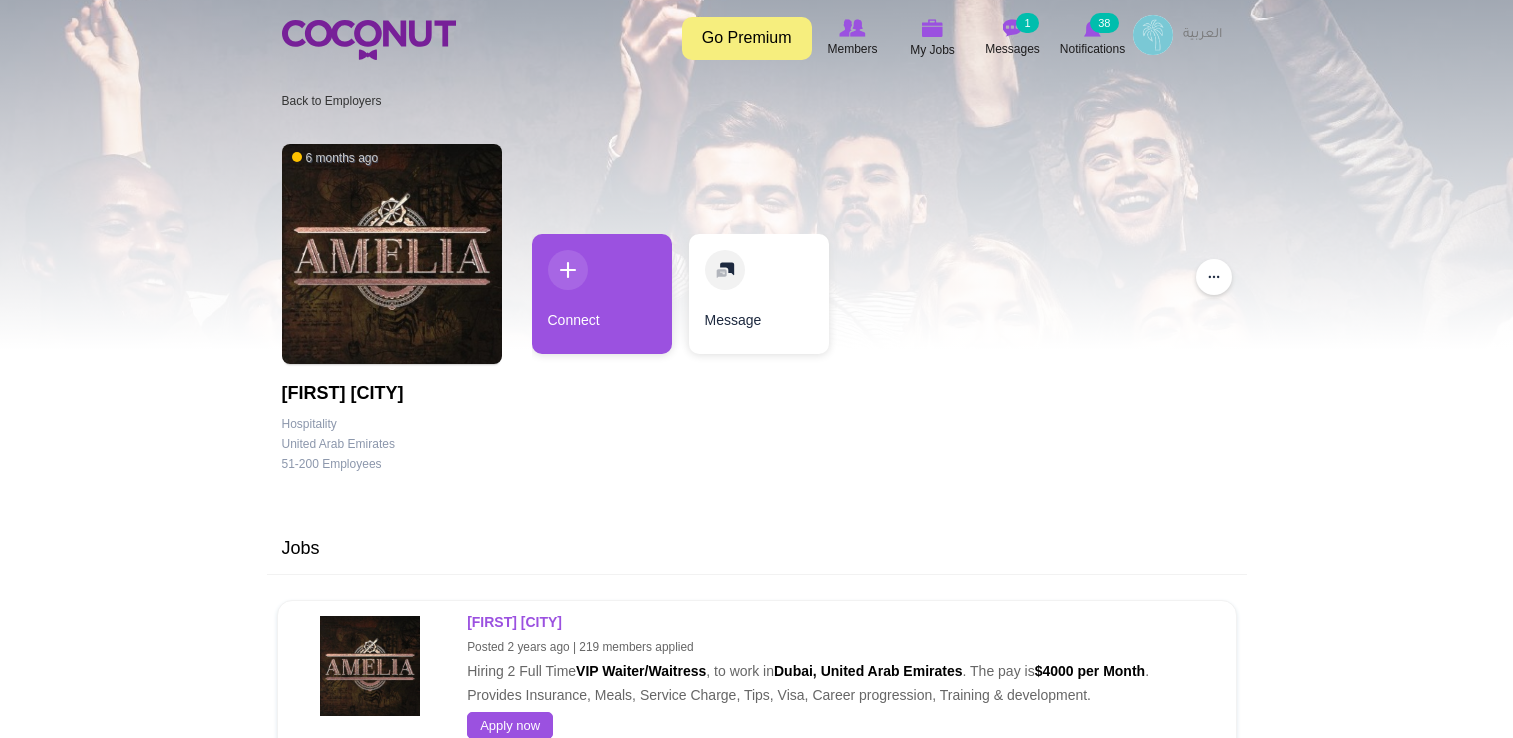 scroll, scrollTop: 0, scrollLeft: 0, axis: both 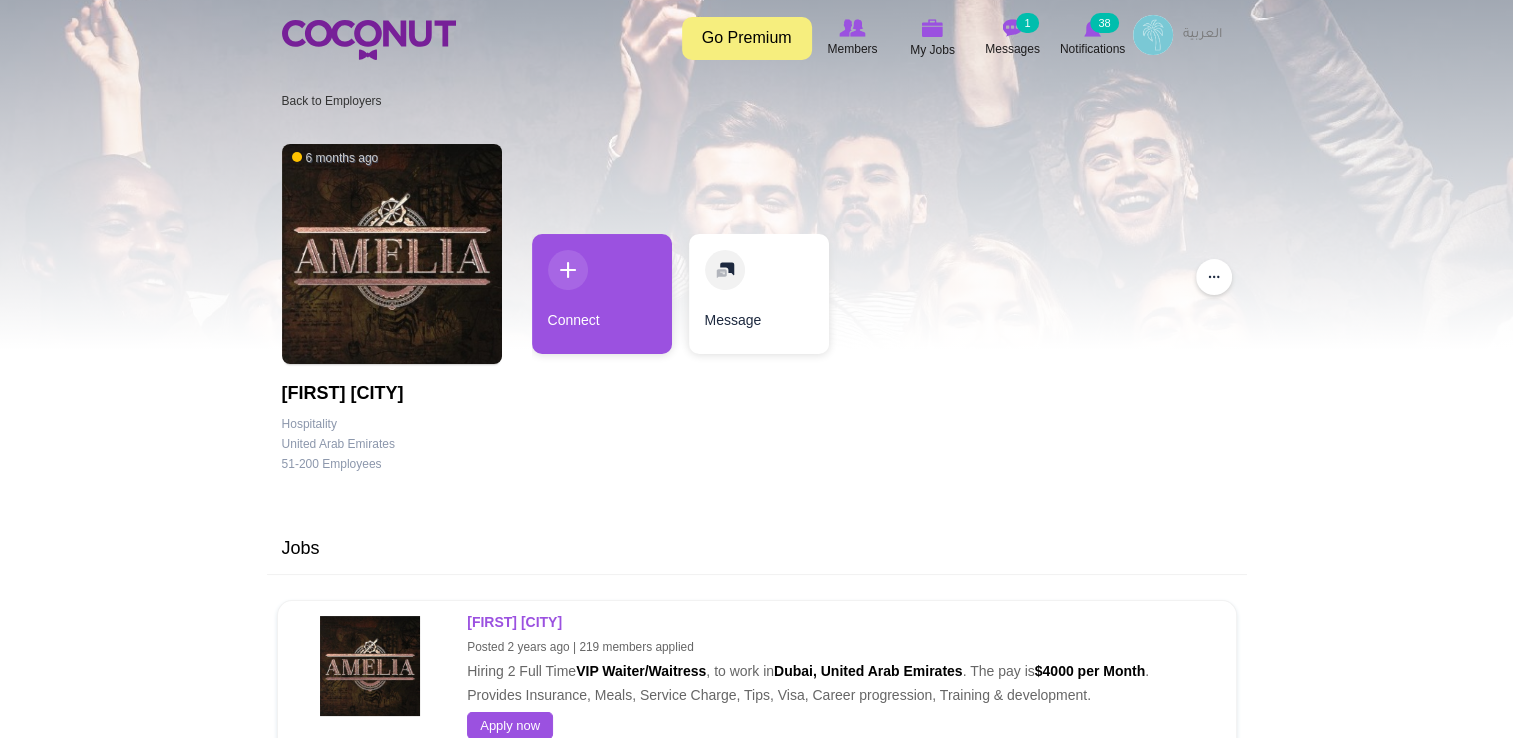 click on "Go Premium" at bounding box center [747, 38] 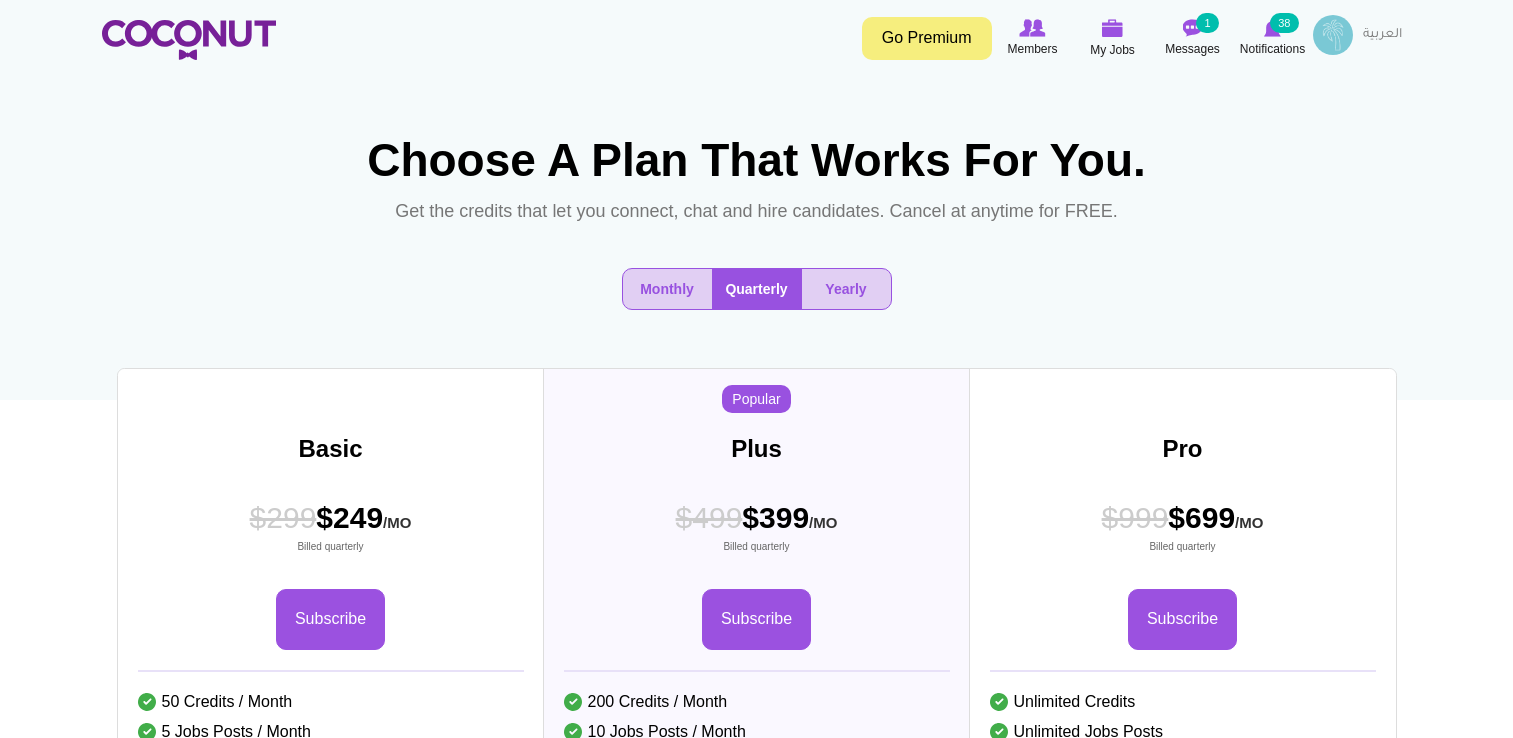 scroll, scrollTop: 0, scrollLeft: 0, axis: both 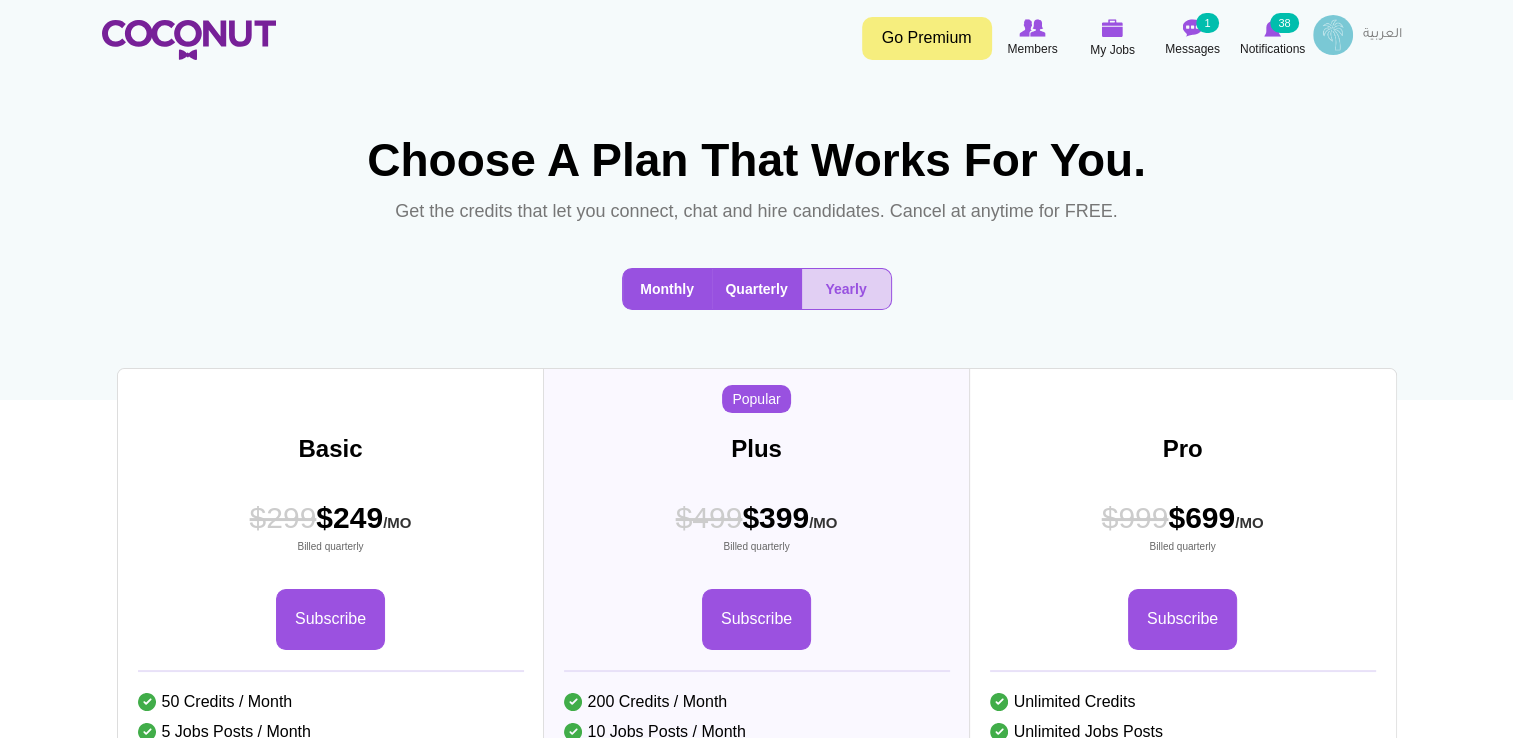 click on "Monthly" at bounding box center (667, 289) 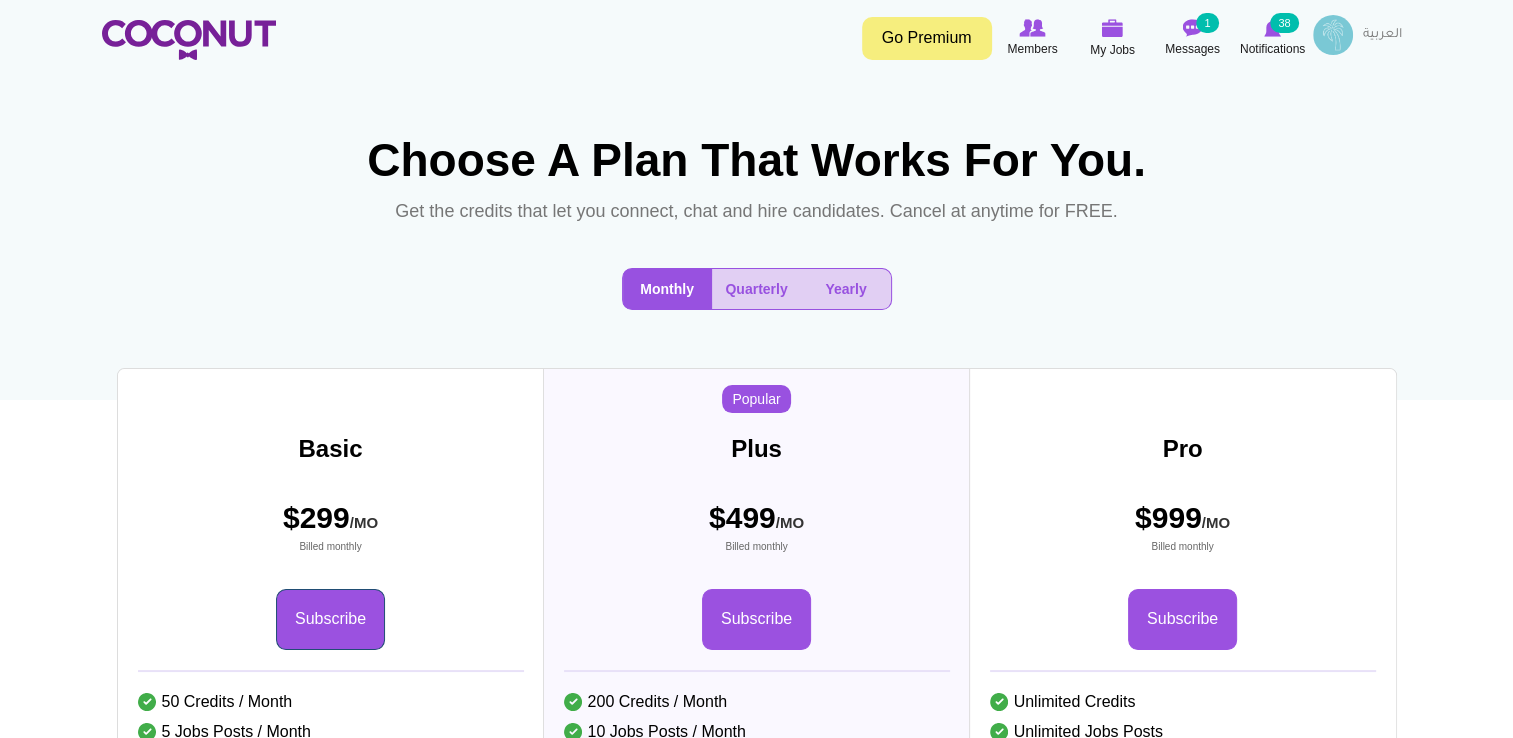 click on "Subscribe" at bounding box center [330, 619] 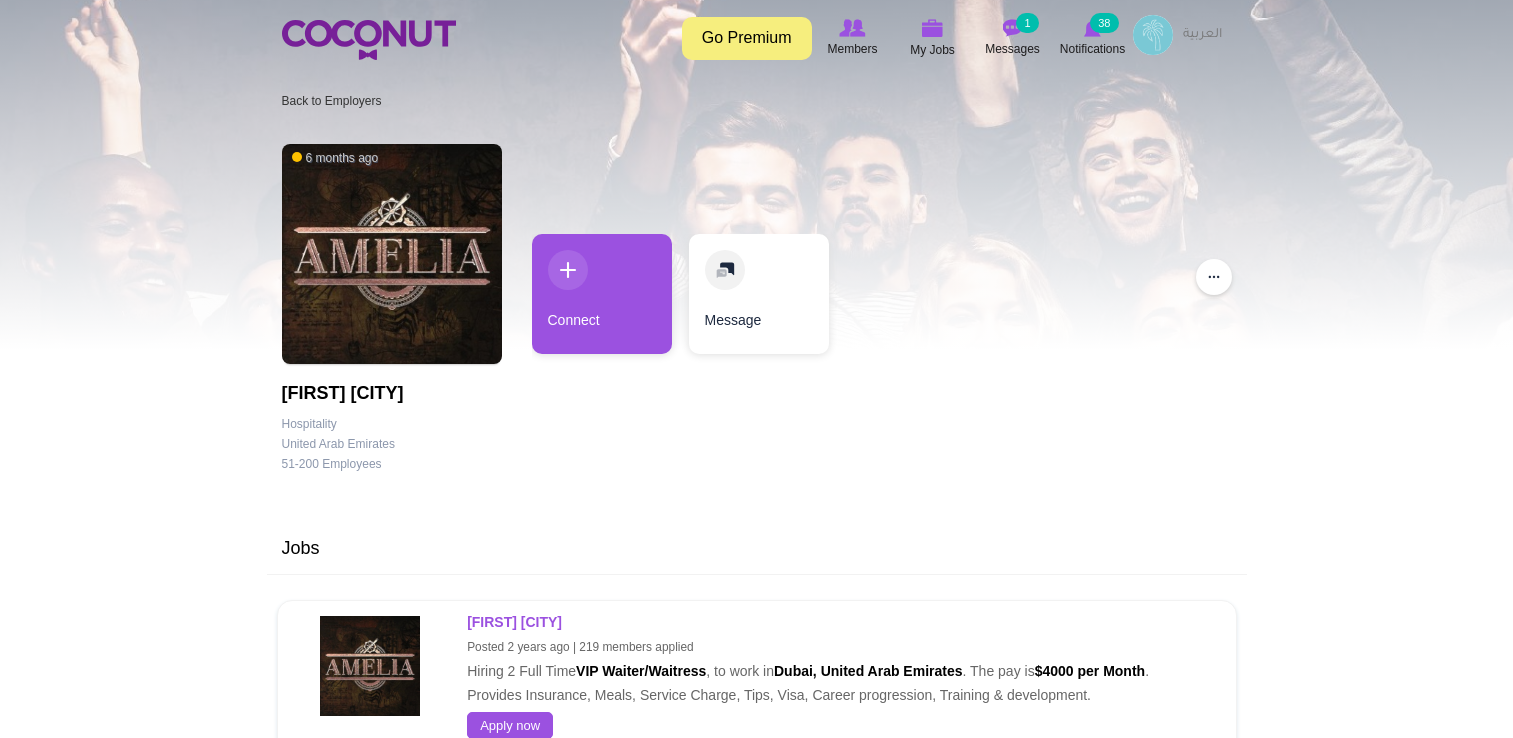 scroll, scrollTop: 0, scrollLeft: 0, axis: both 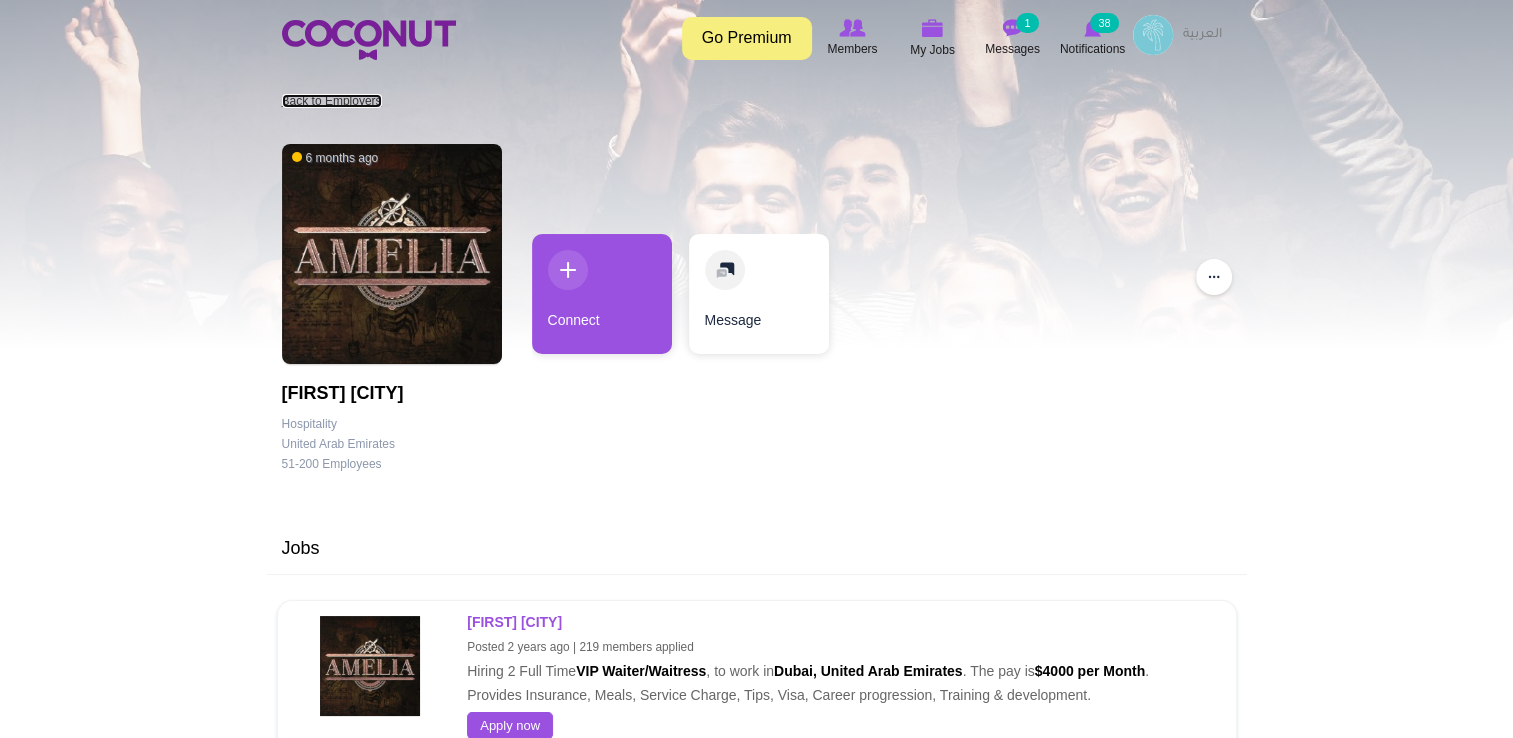 click on "Back to Employers" at bounding box center (332, 101) 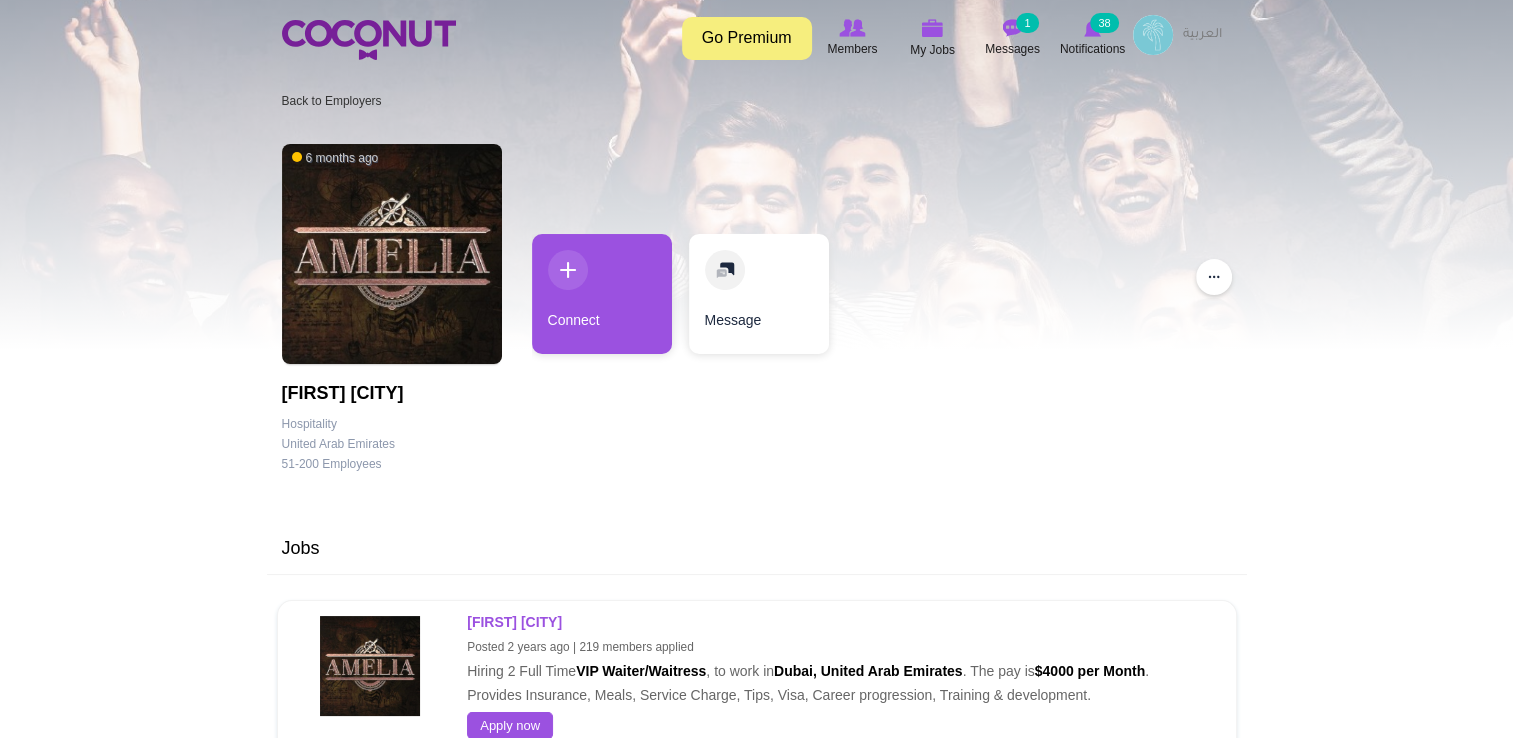 click at bounding box center (1153, 35) 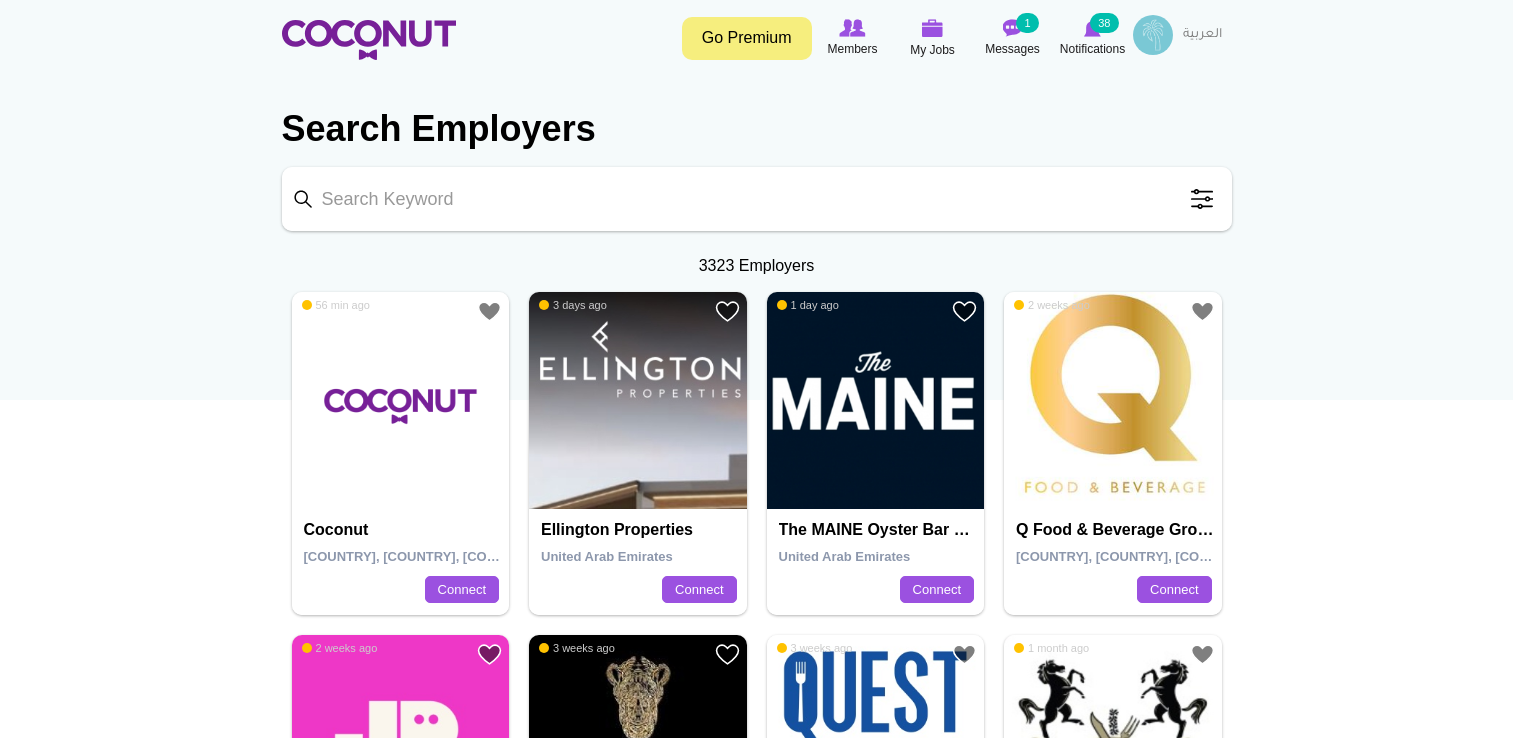 scroll, scrollTop: 0, scrollLeft: 0, axis: both 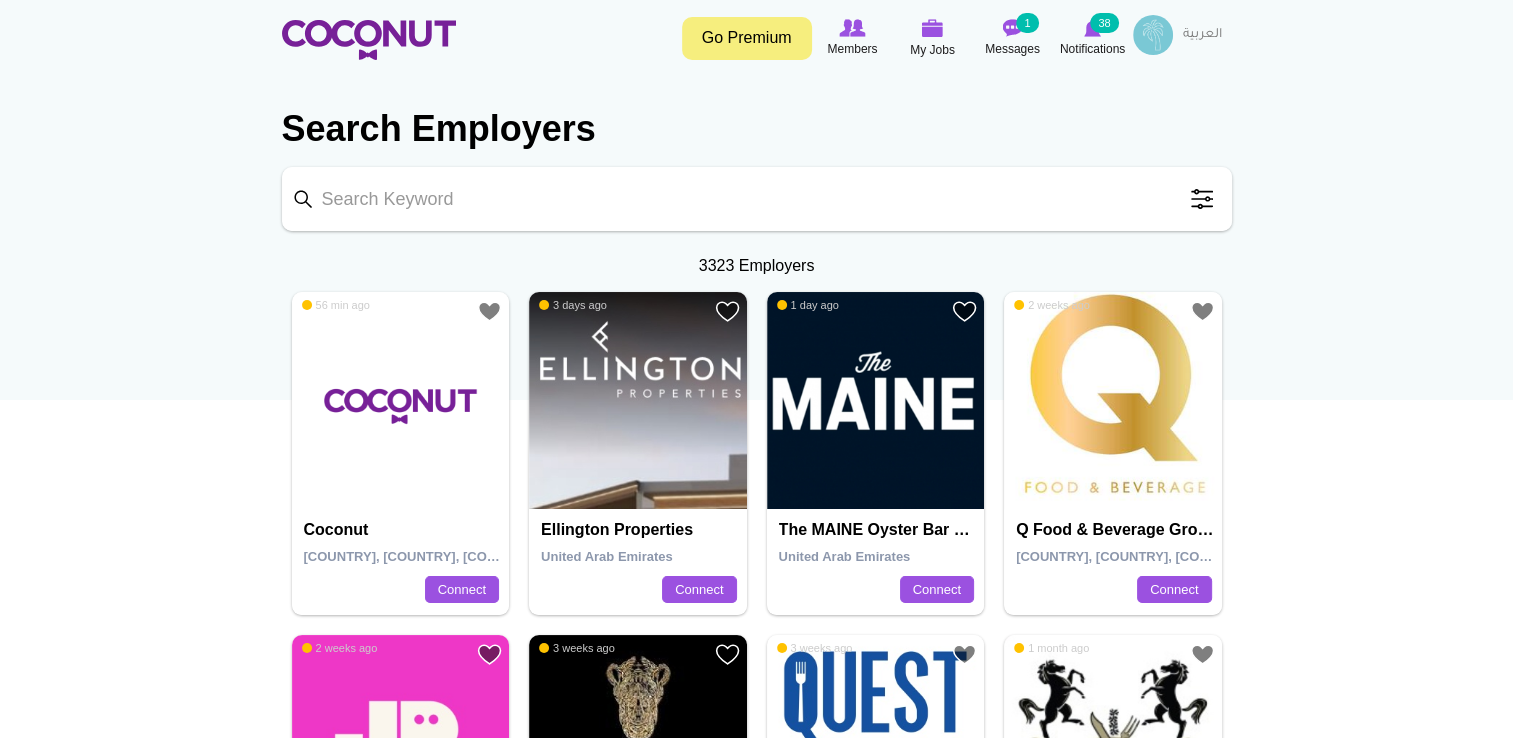 click at bounding box center [1153, 35] 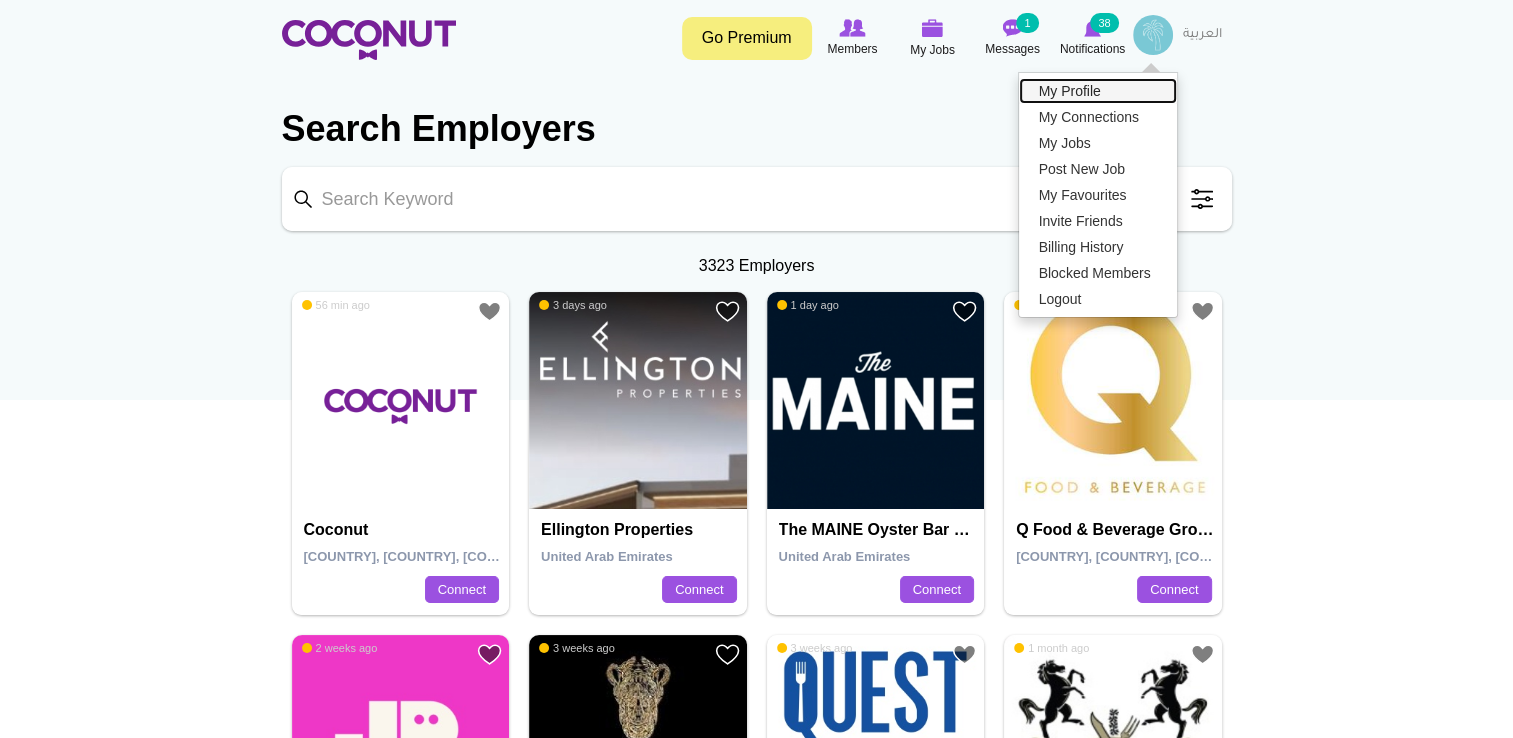 click on "My Profile" at bounding box center [1098, 91] 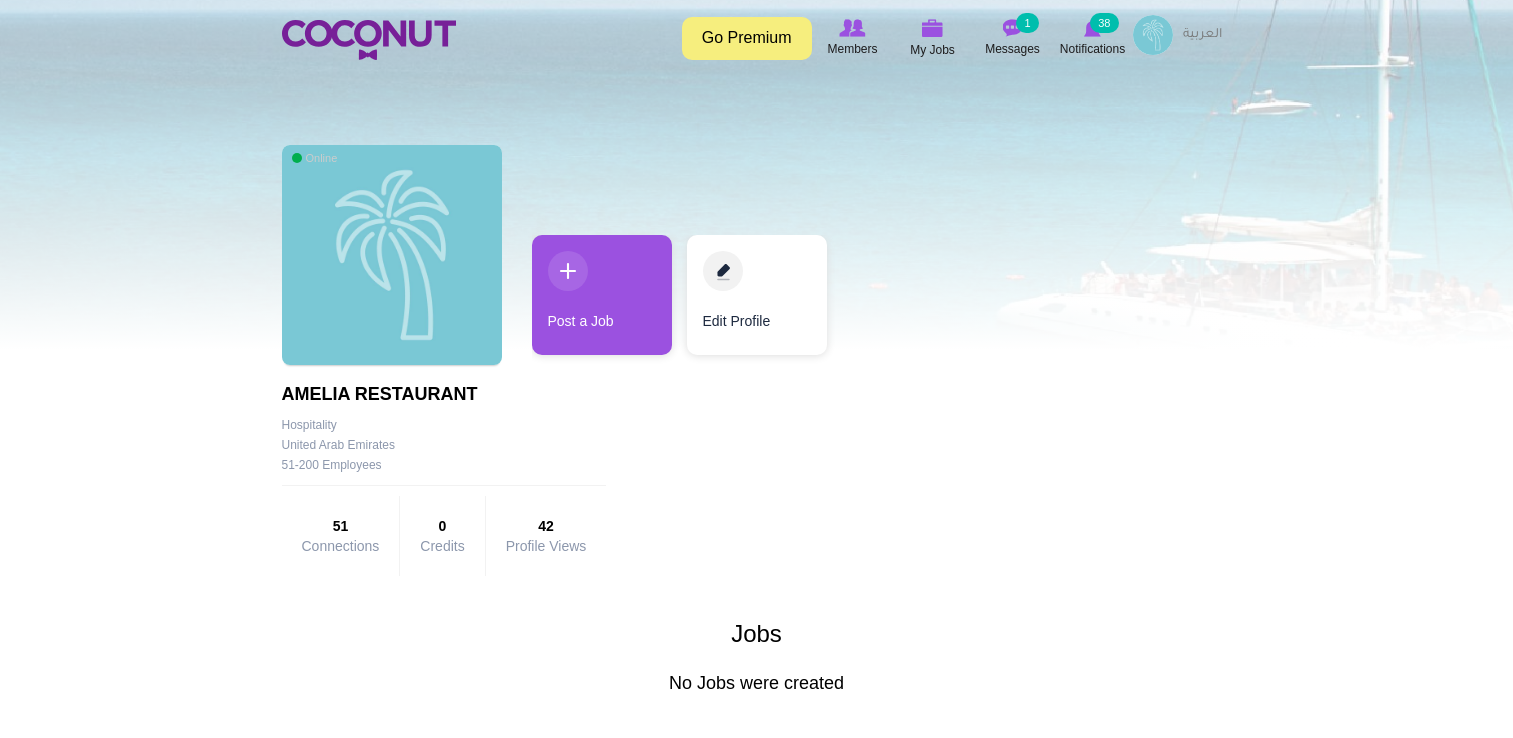 scroll, scrollTop: 0, scrollLeft: 0, axis: both 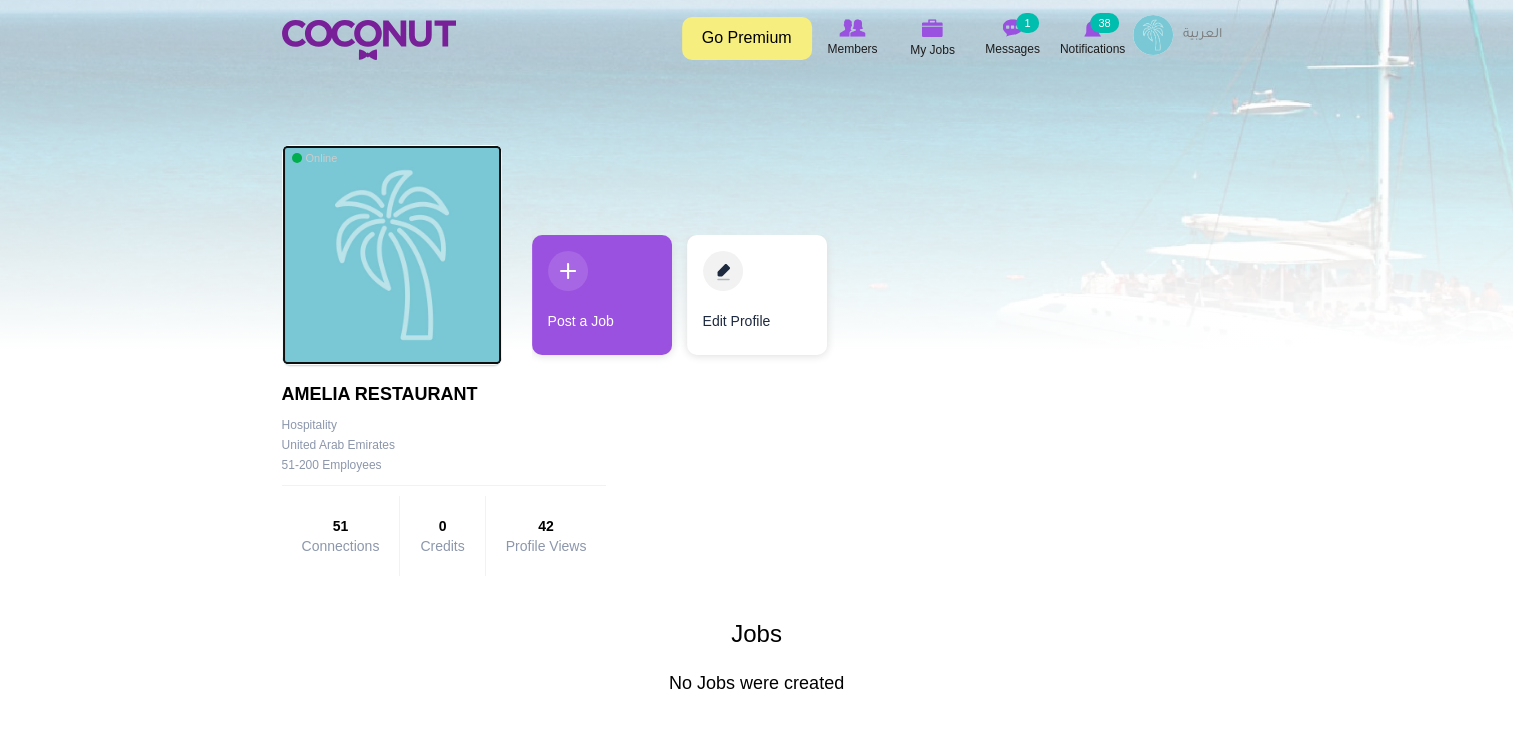 click at bounding box center [392, 255] 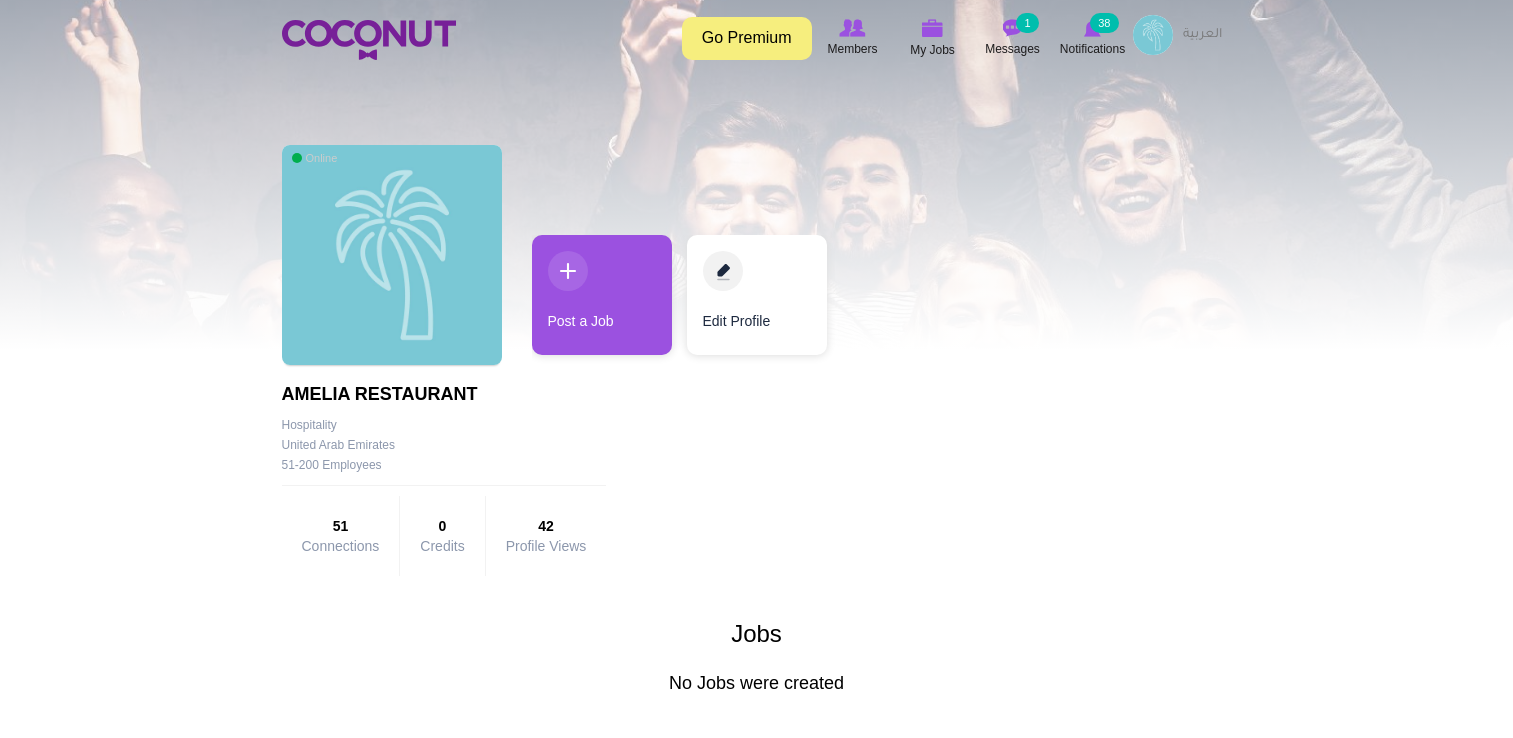 scroll, scrollTop: 0, scrollLeft: 0, axis: both 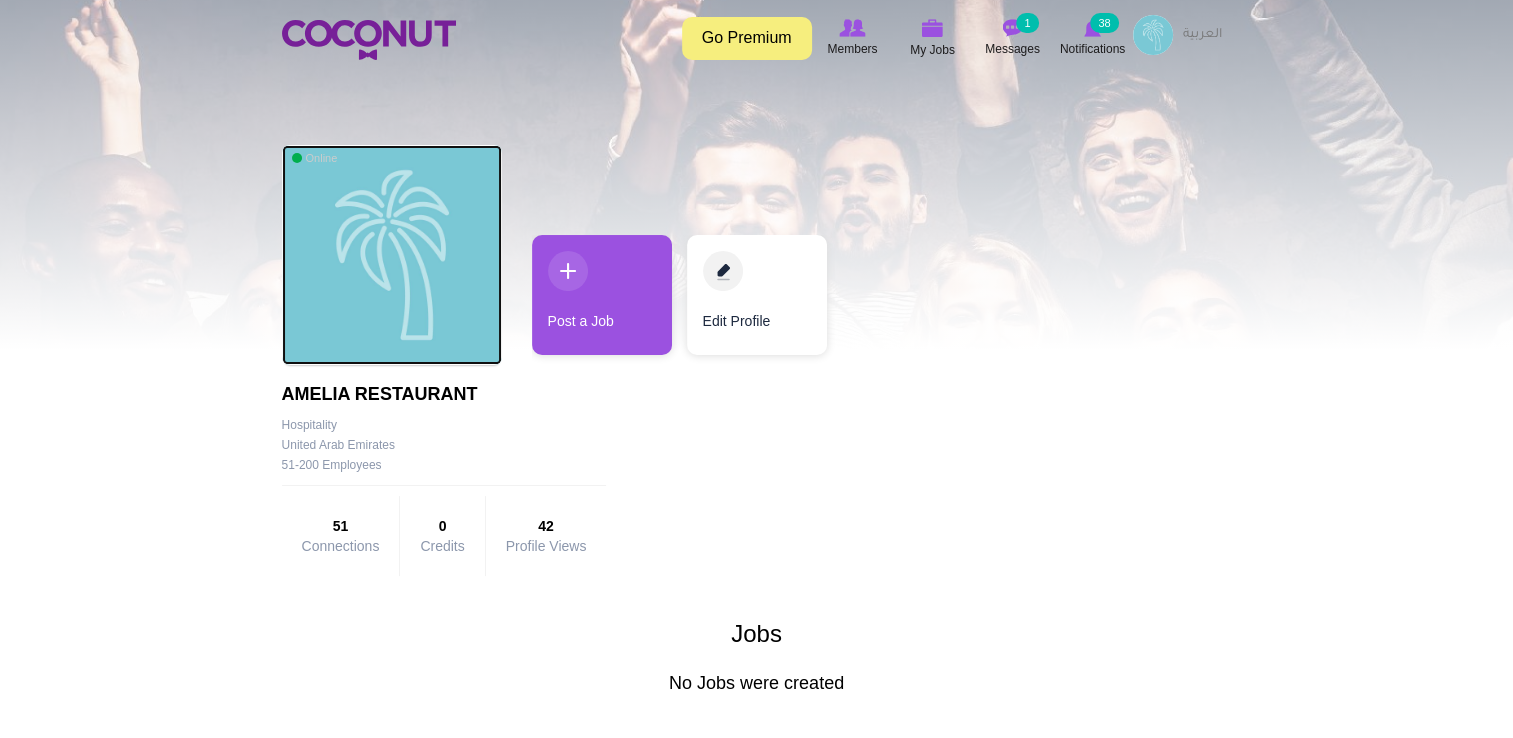click at bounding box center [392, 255] 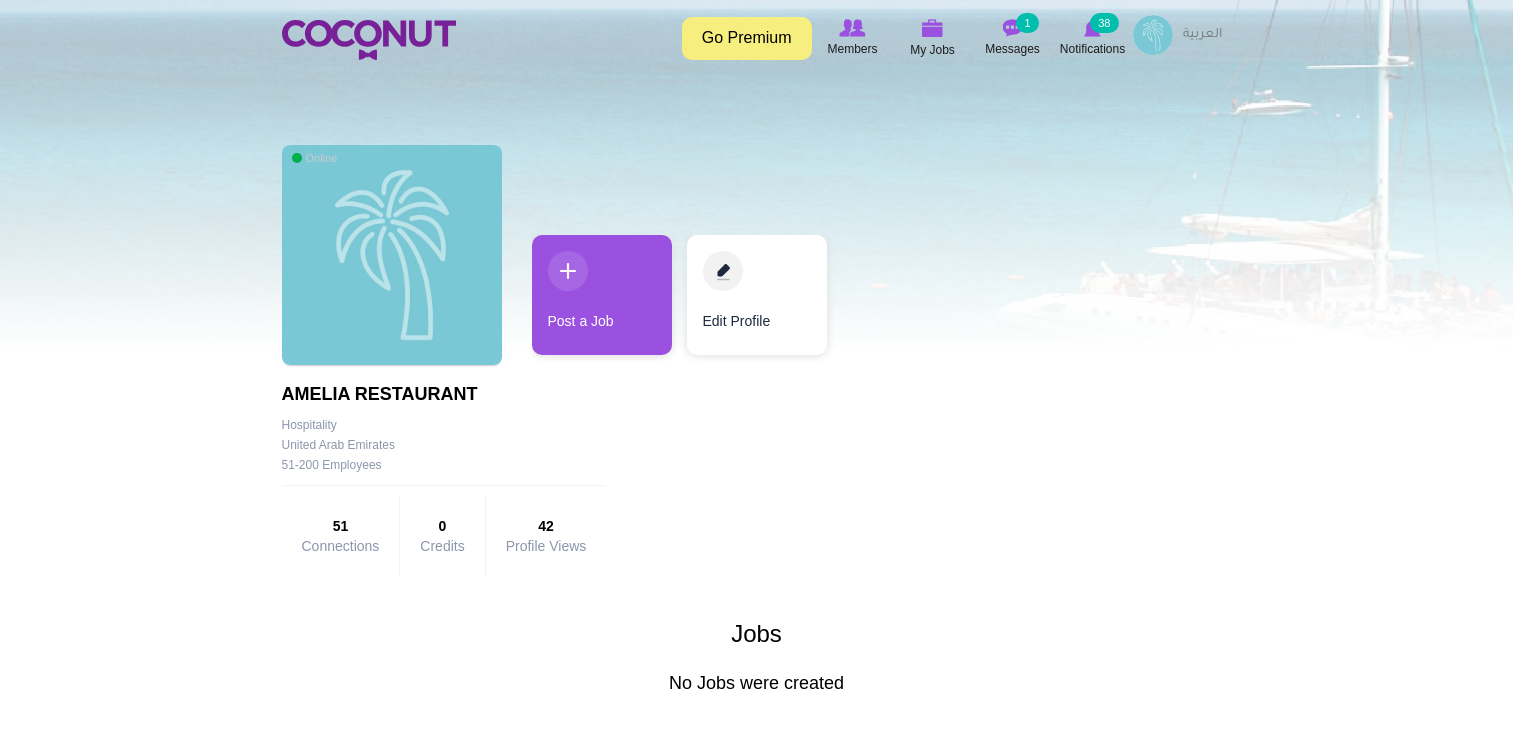 scroll, scrollTop: 0, scrollLeft: 0, axis: both 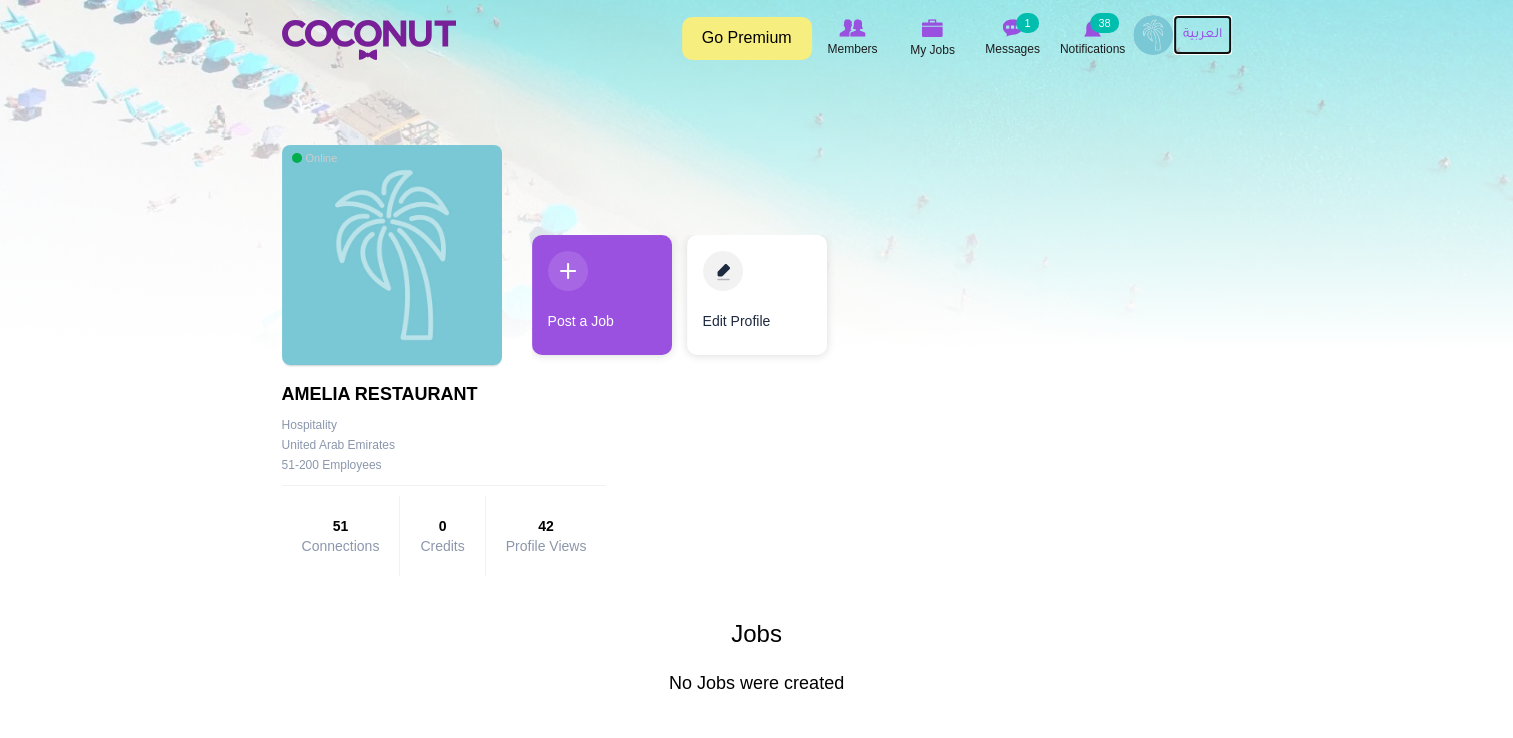 click on "العربية" at bounding box center (1202, 35) 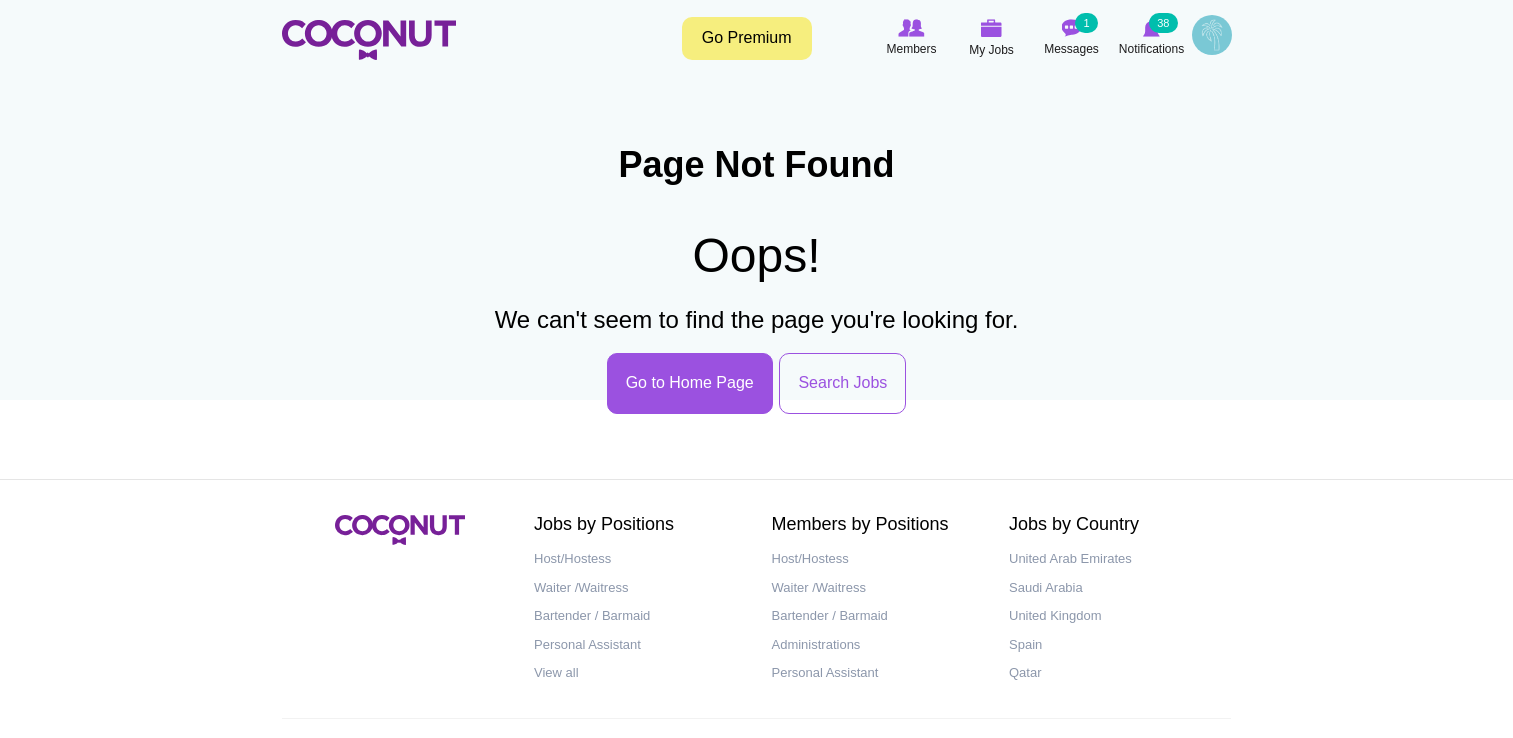 scroll, scrollTop: 0, scrollLeft: 0, axis: both 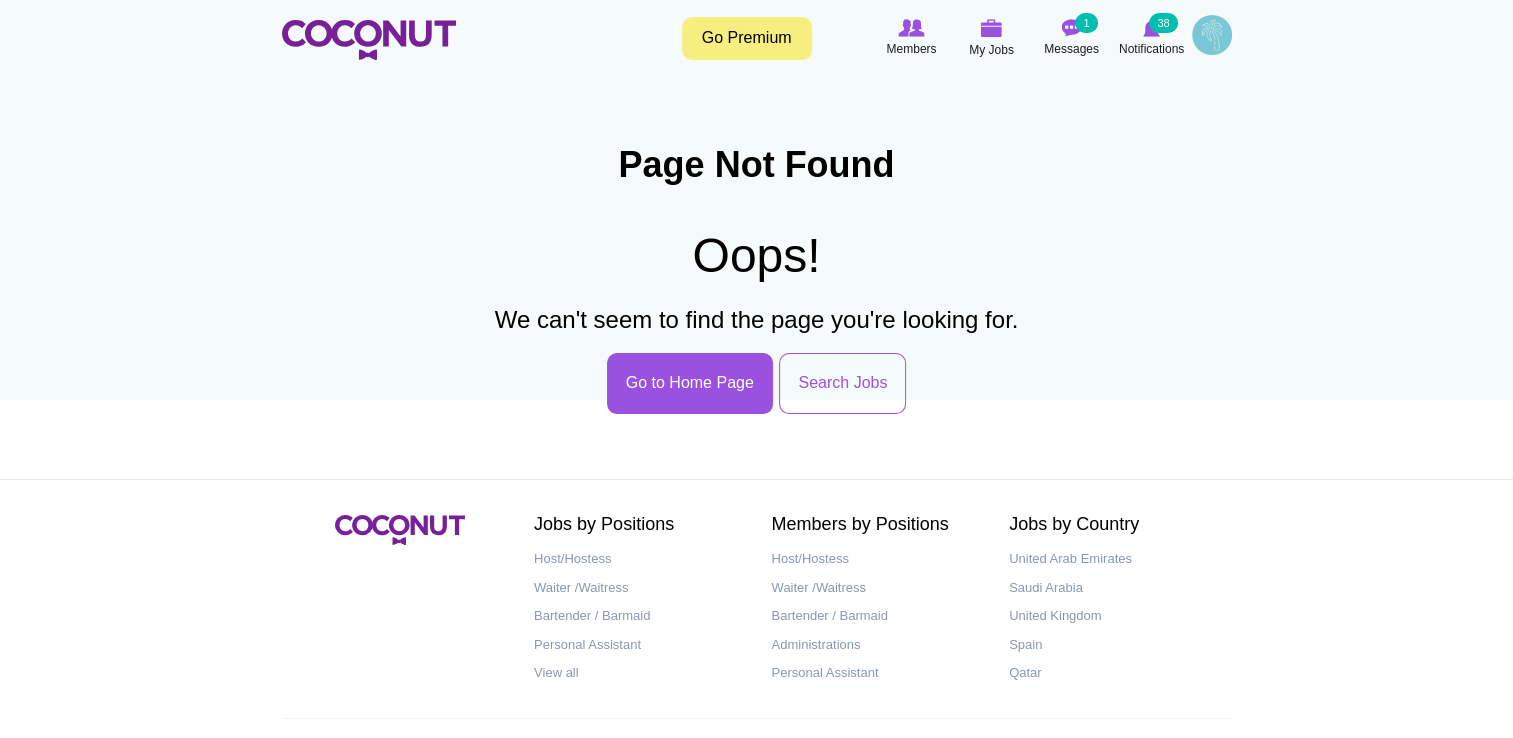 click at bounding box center (1212, 35) 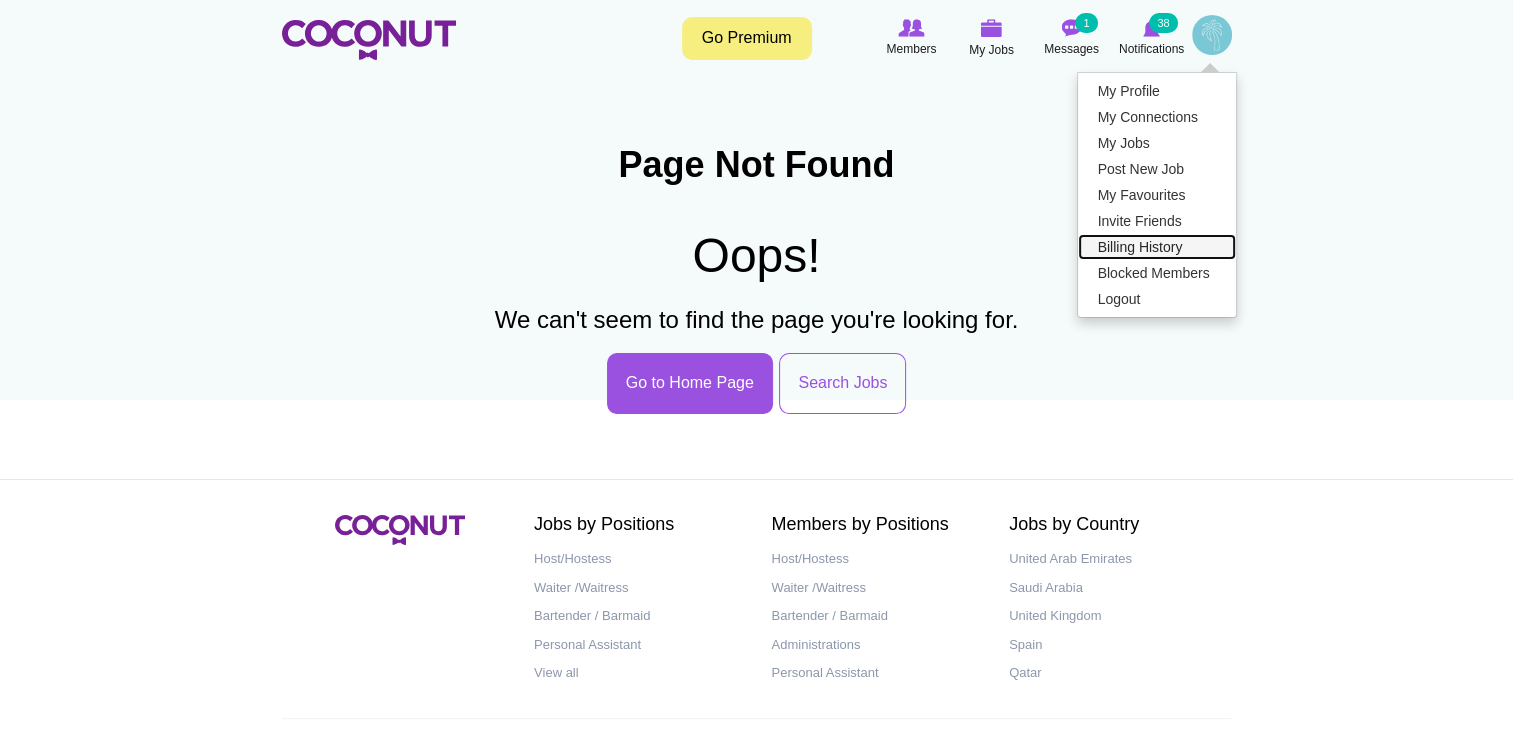 click on "Billing History" at bounding box center [1157, 247] 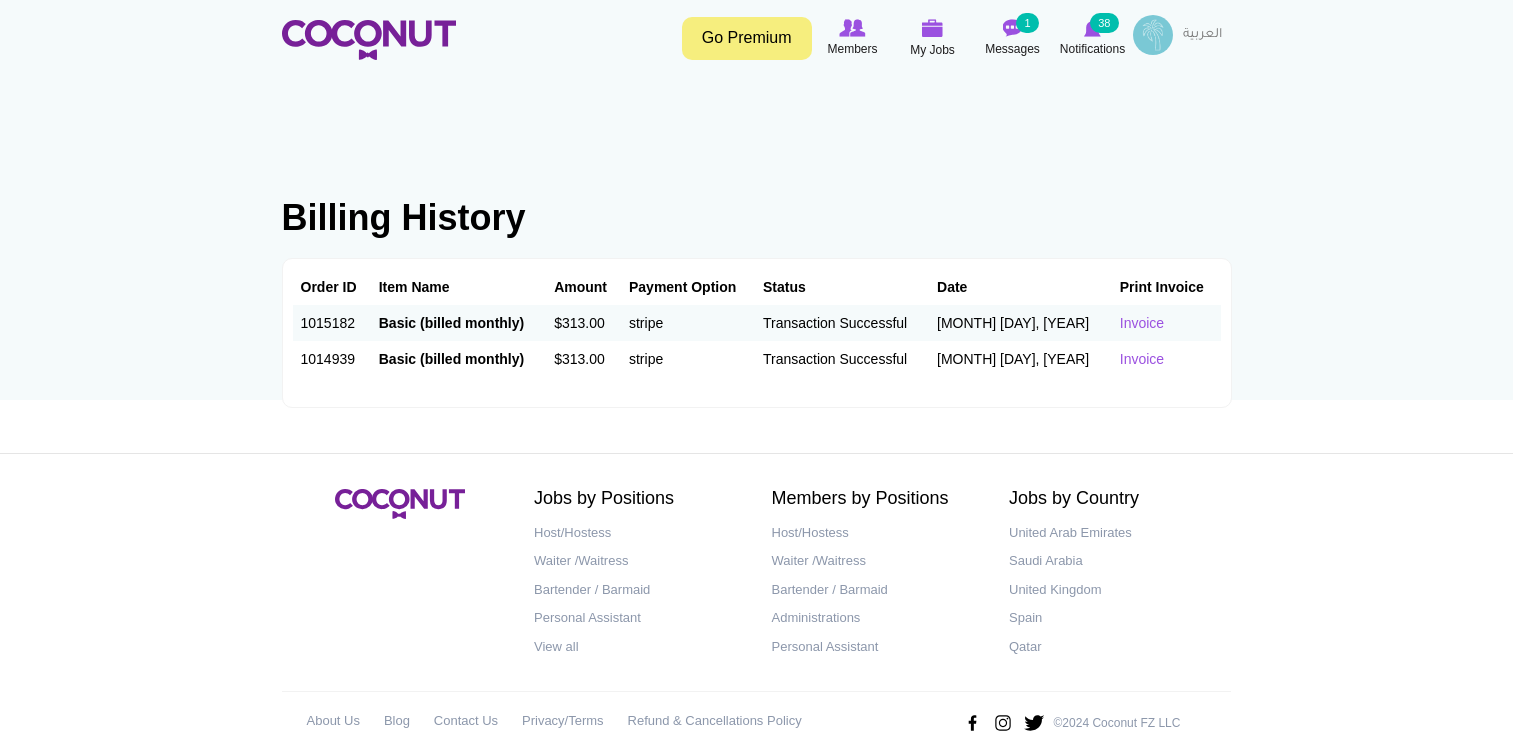 scroll, scrollTop: 0, scrollLeft: 0, axis: both 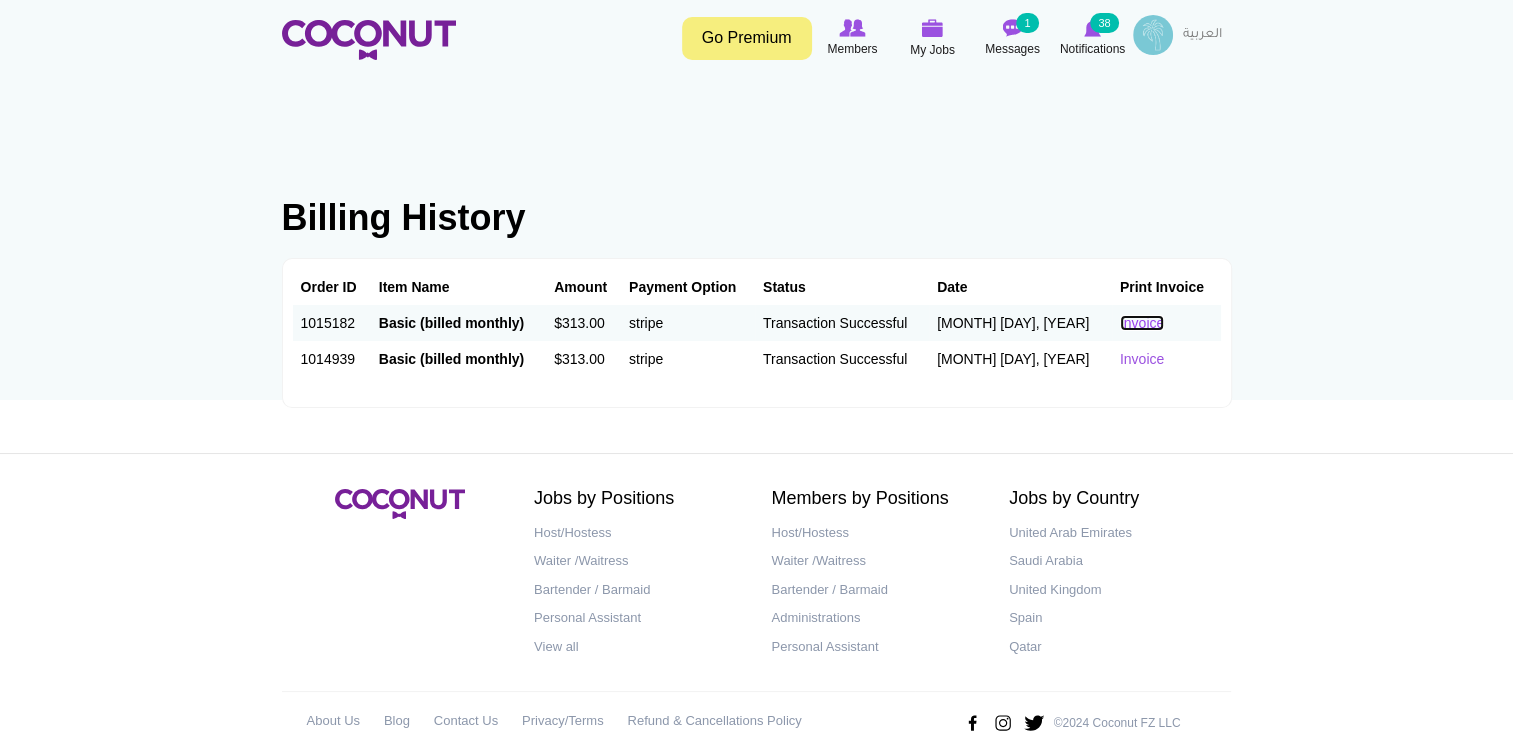 click on "Invoice" at bounding box center [1142, 323] 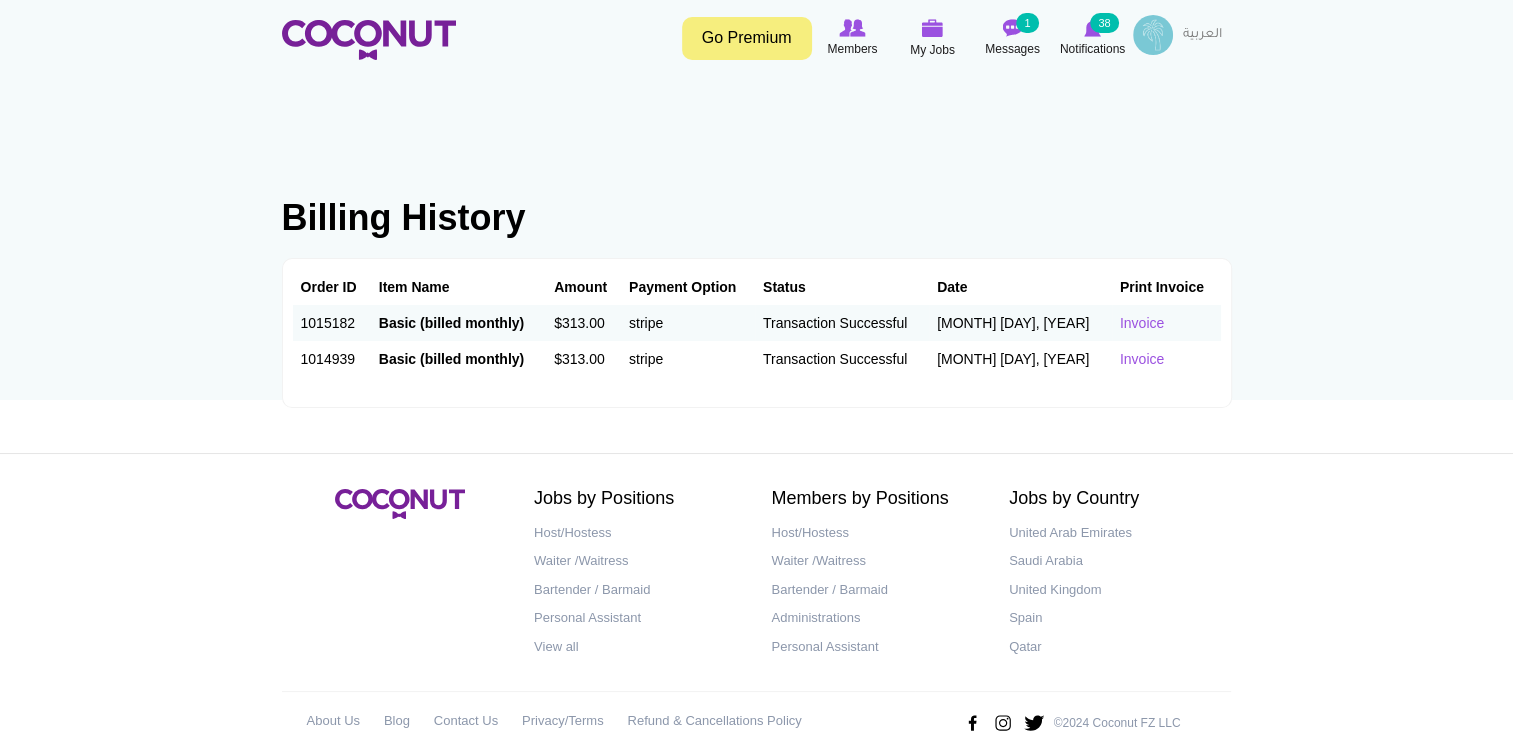 click on "Go Premium" at bounding box center (747, 38) 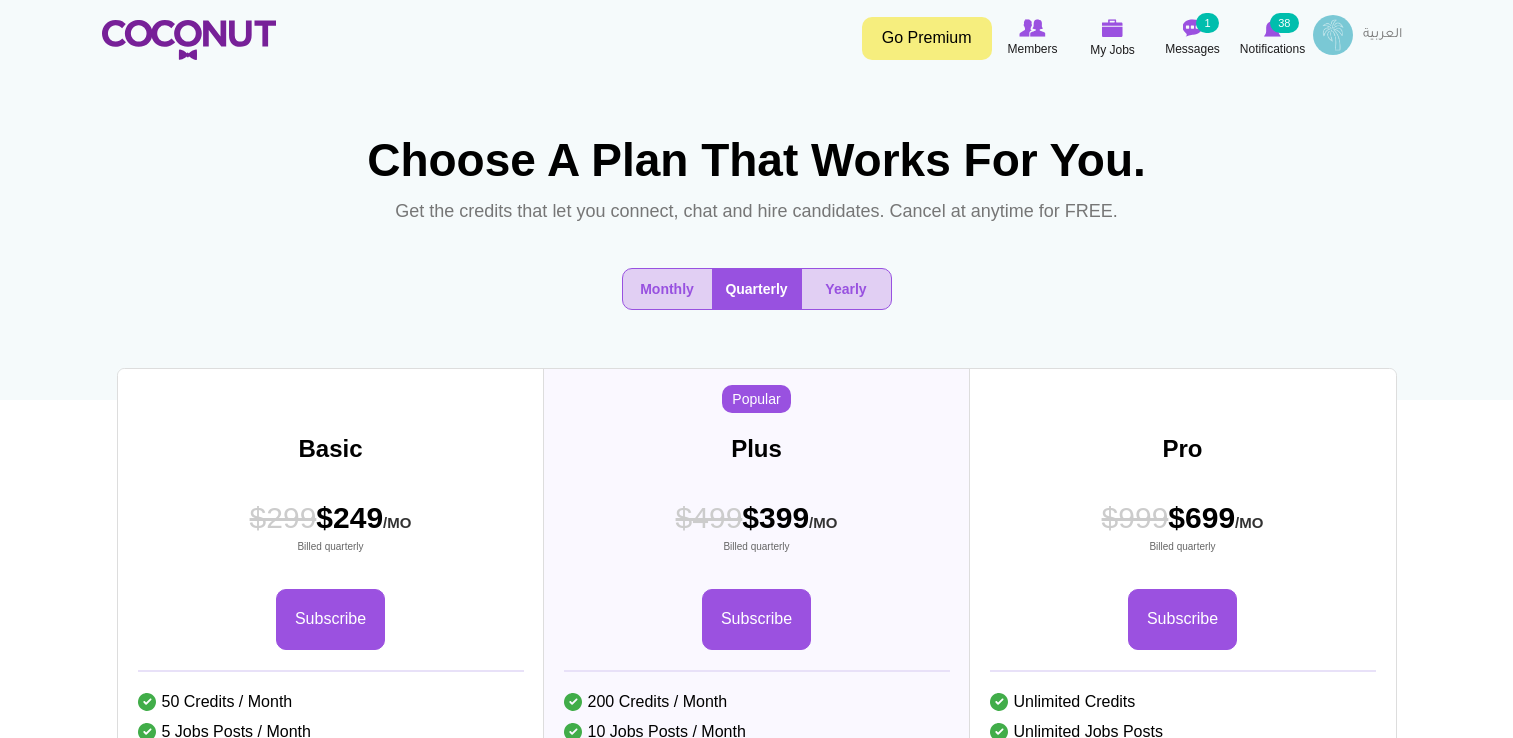 scroll, scrollTop: 0, scrollLeft: 0, axis: both 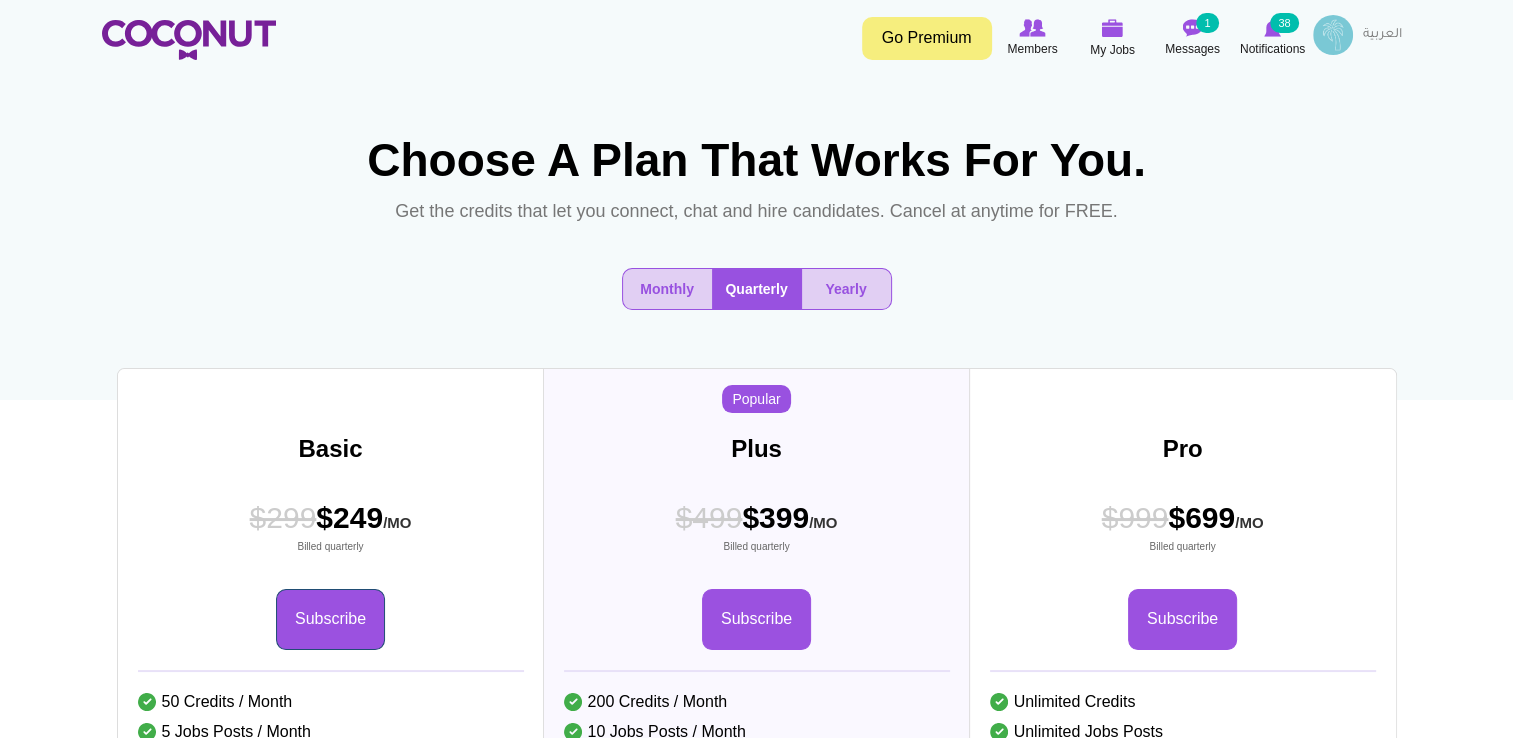 click on "Subscribe" at bounding box center [330, 619] 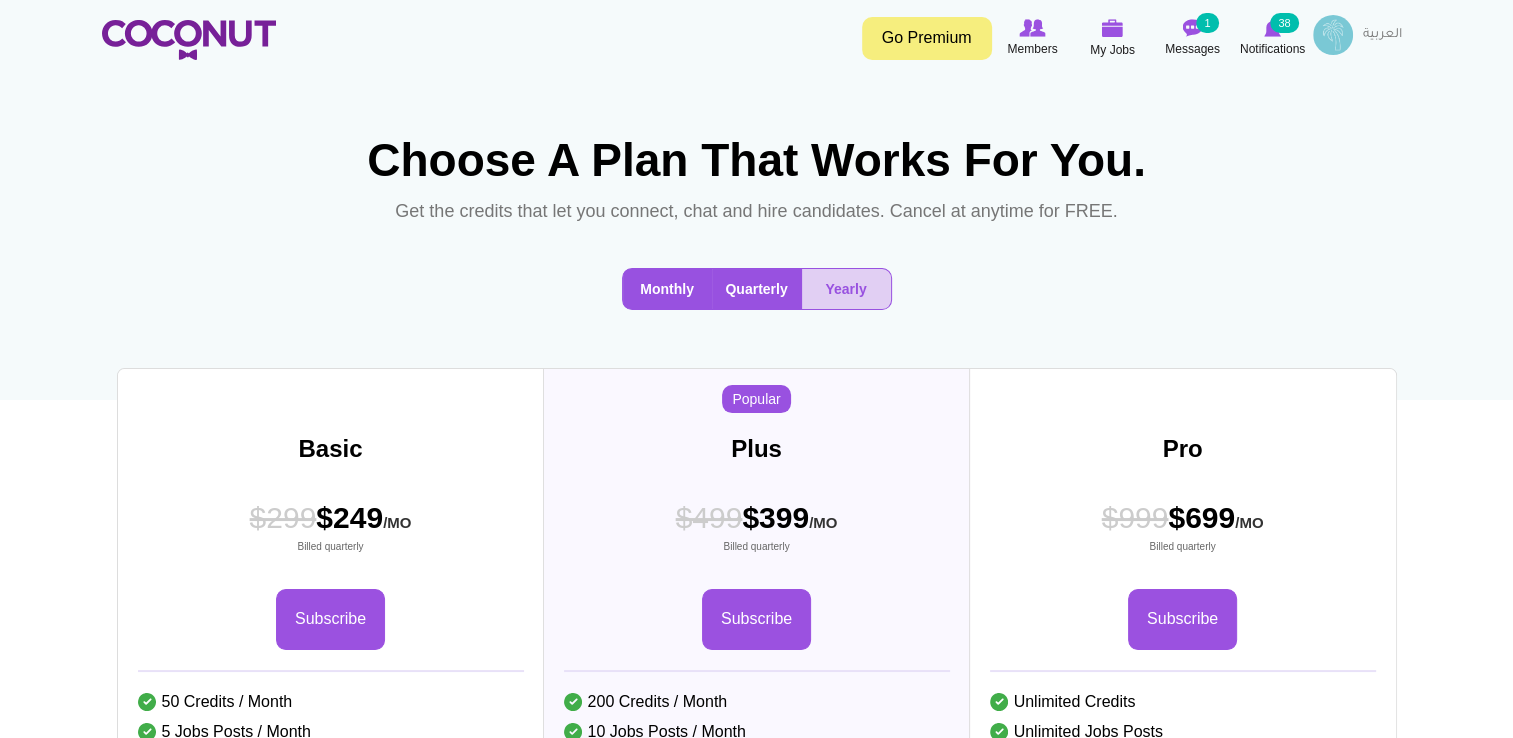 click on "Monthly" at bounding box center (667, 289) 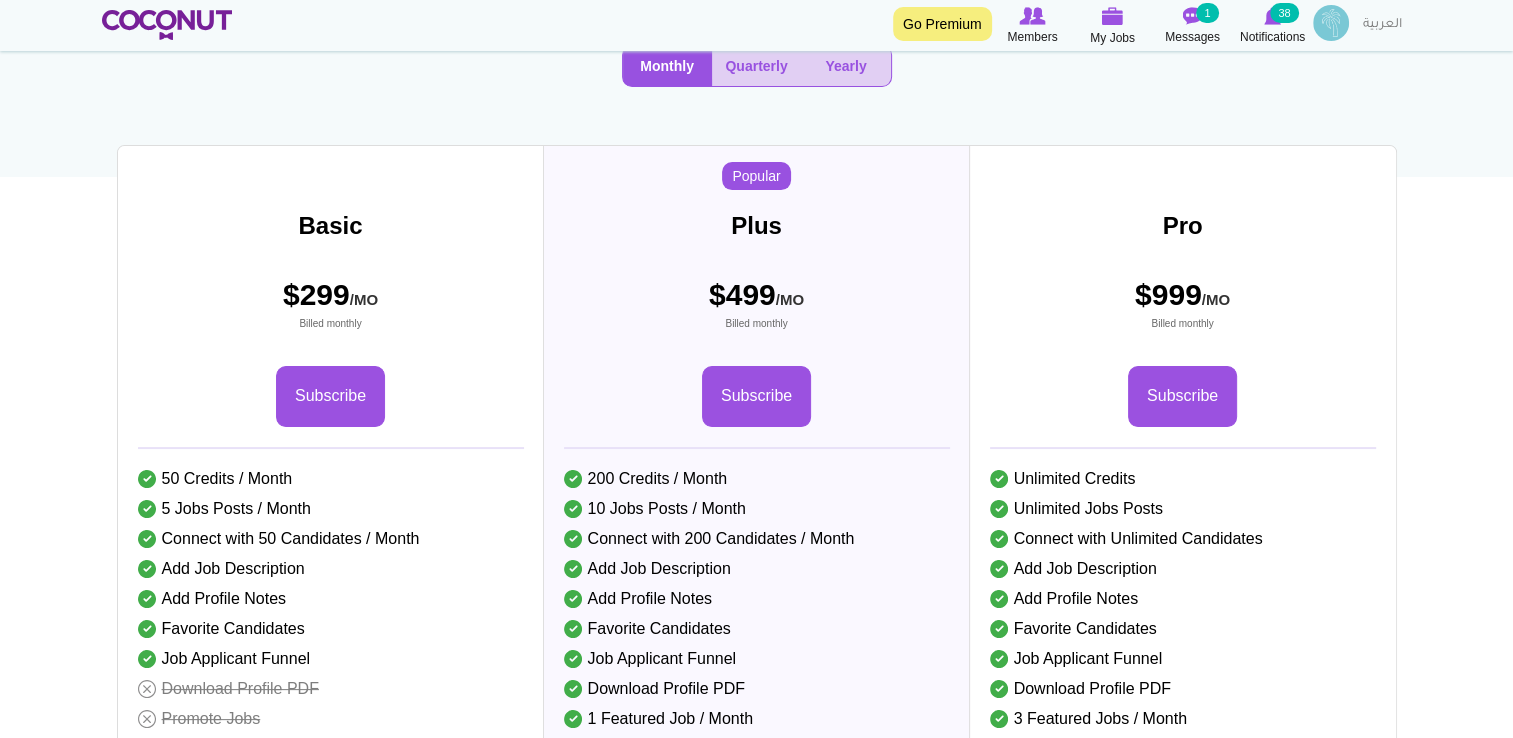 scroll, scrollTop: 280, scrollLeft: 0, axis: vertical 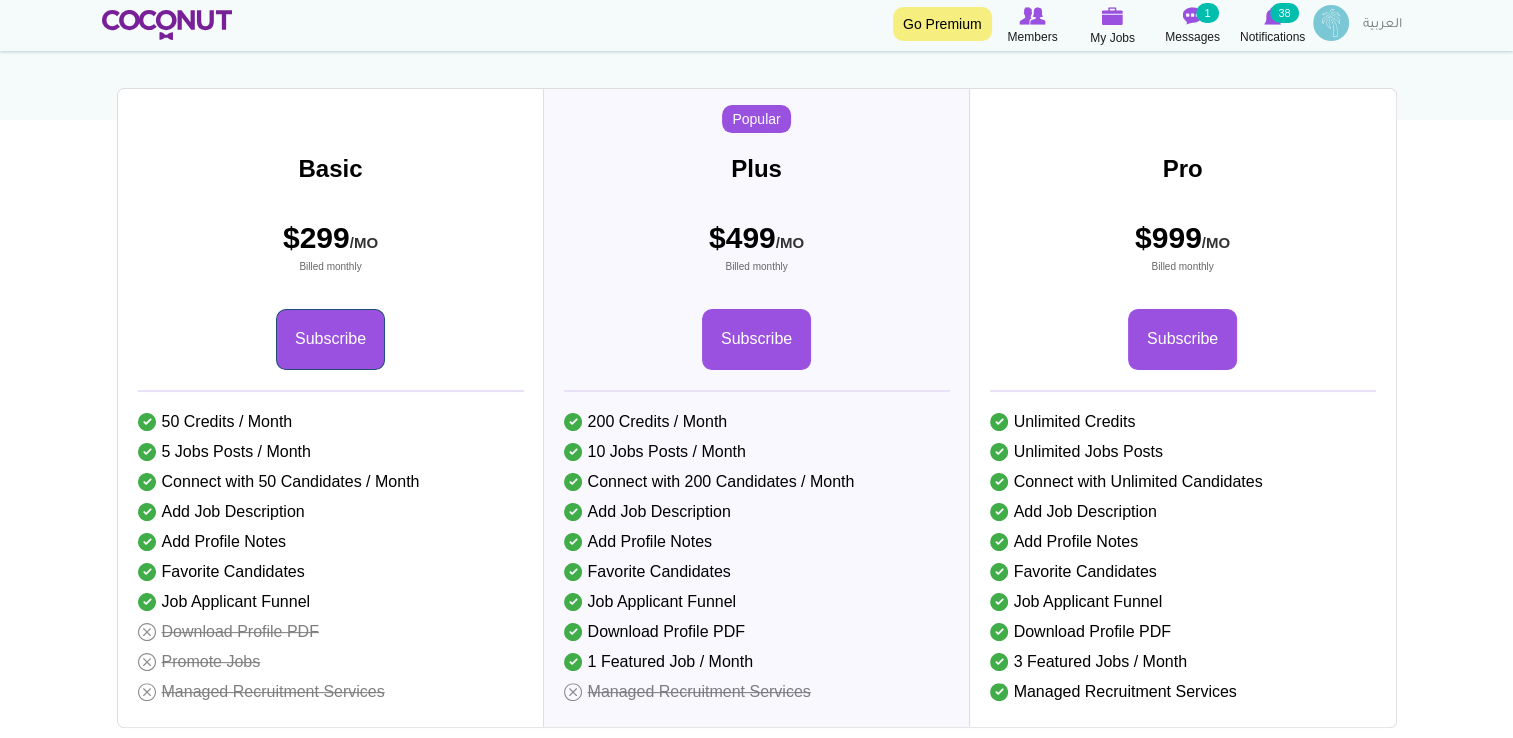 click on "Subscribe" at bounding box center (330, 339) 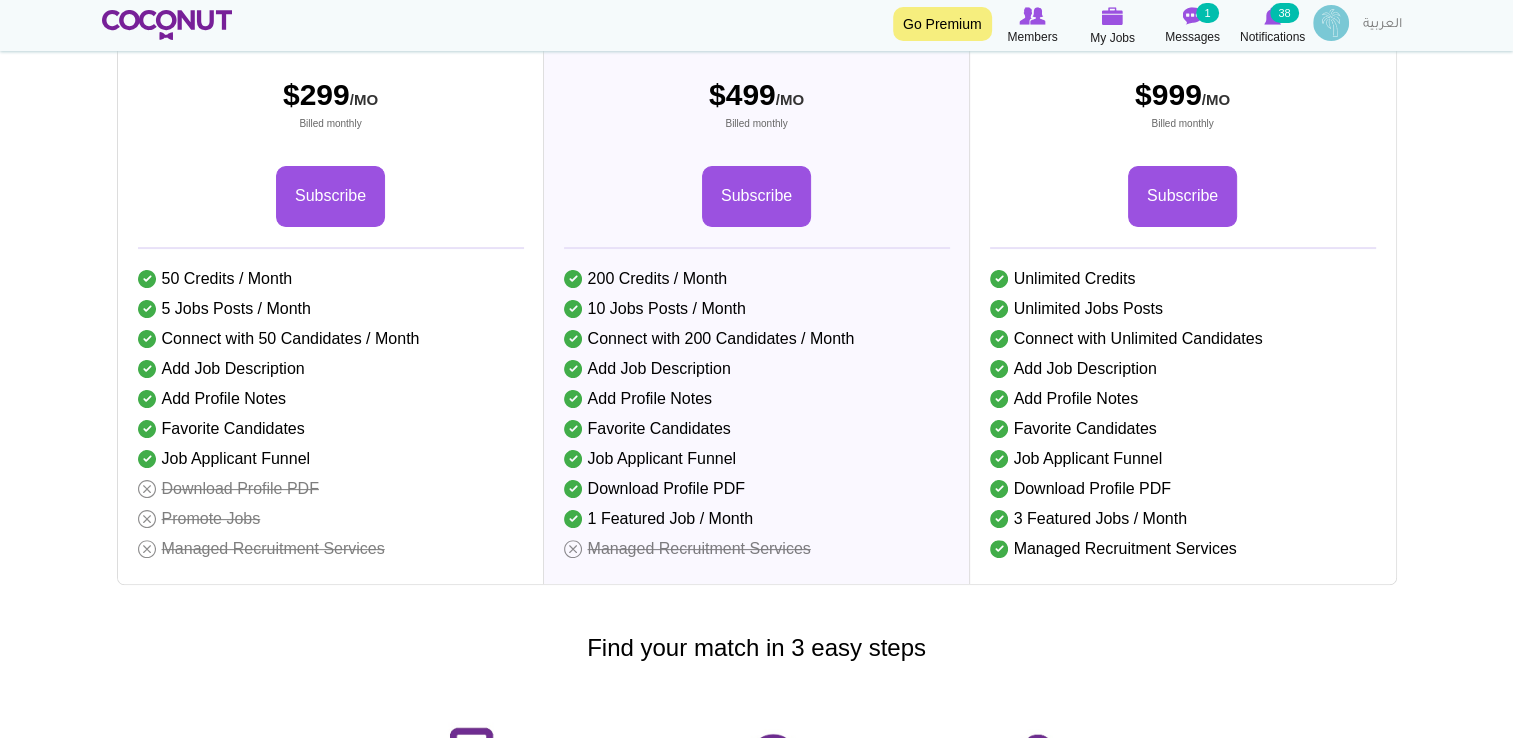 scroll, scrollTop: 440, scrollLeft: 0, axis: vertical 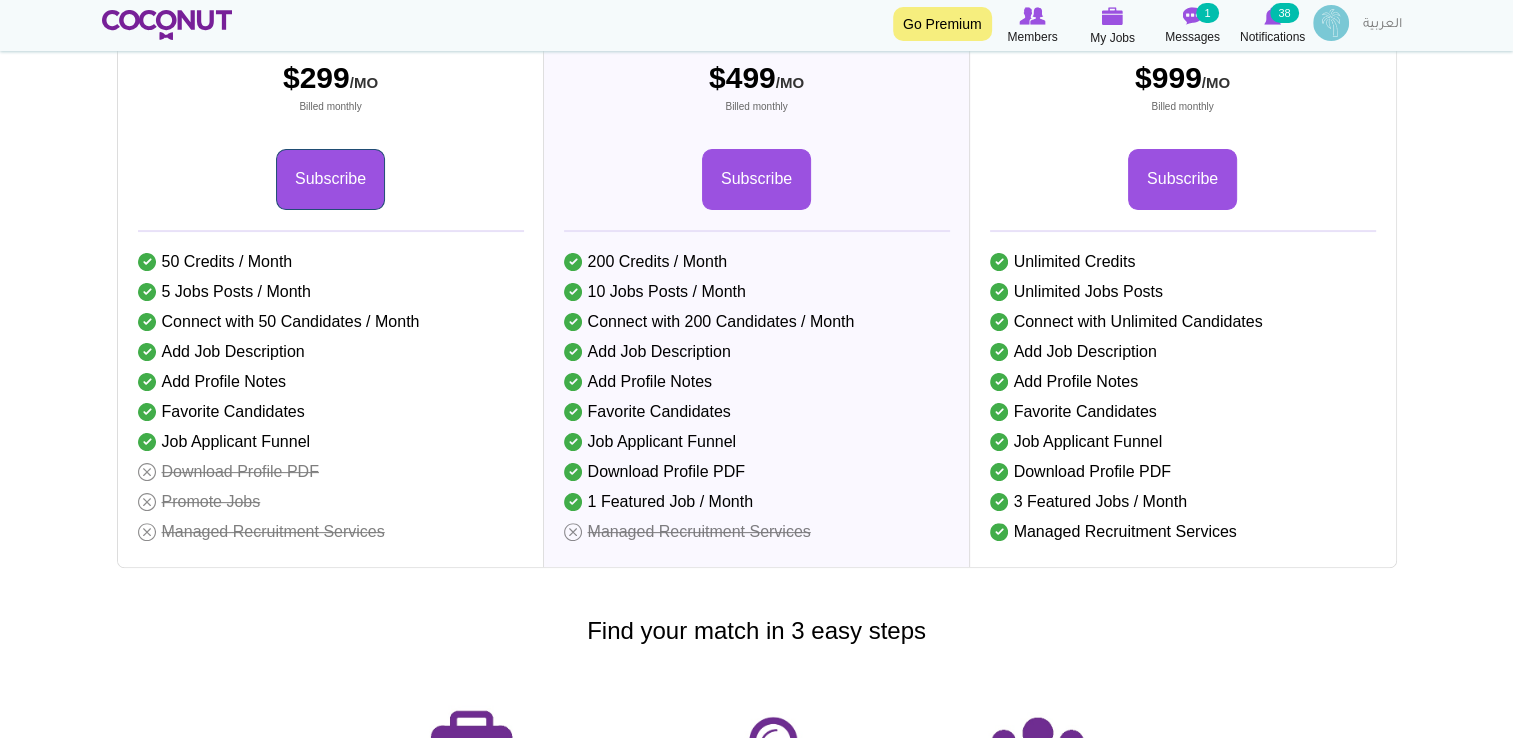 click on "Subscribe" at bounding box center (330, 179) 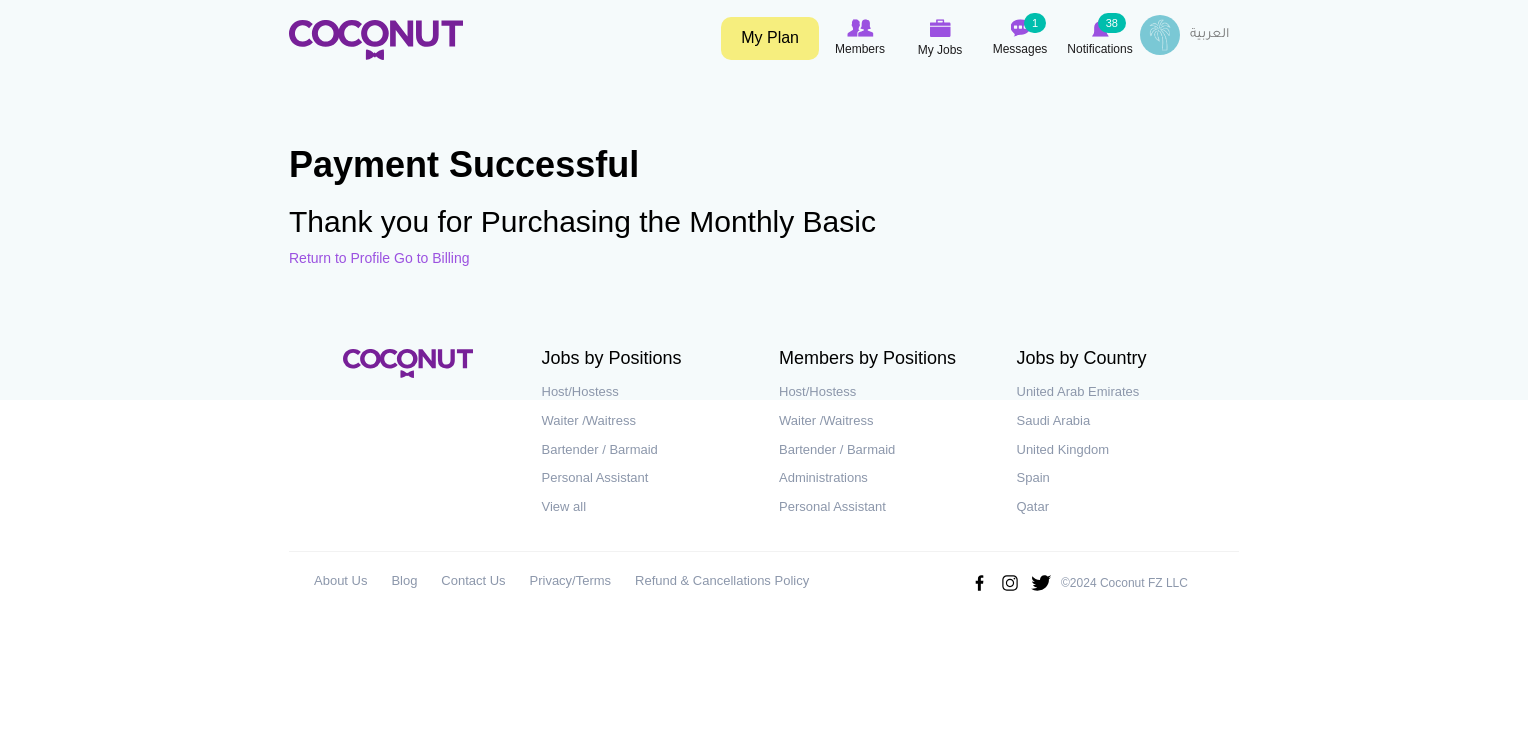 scroll, scrollTop: 0, scrollLeft: 0, axis: both 